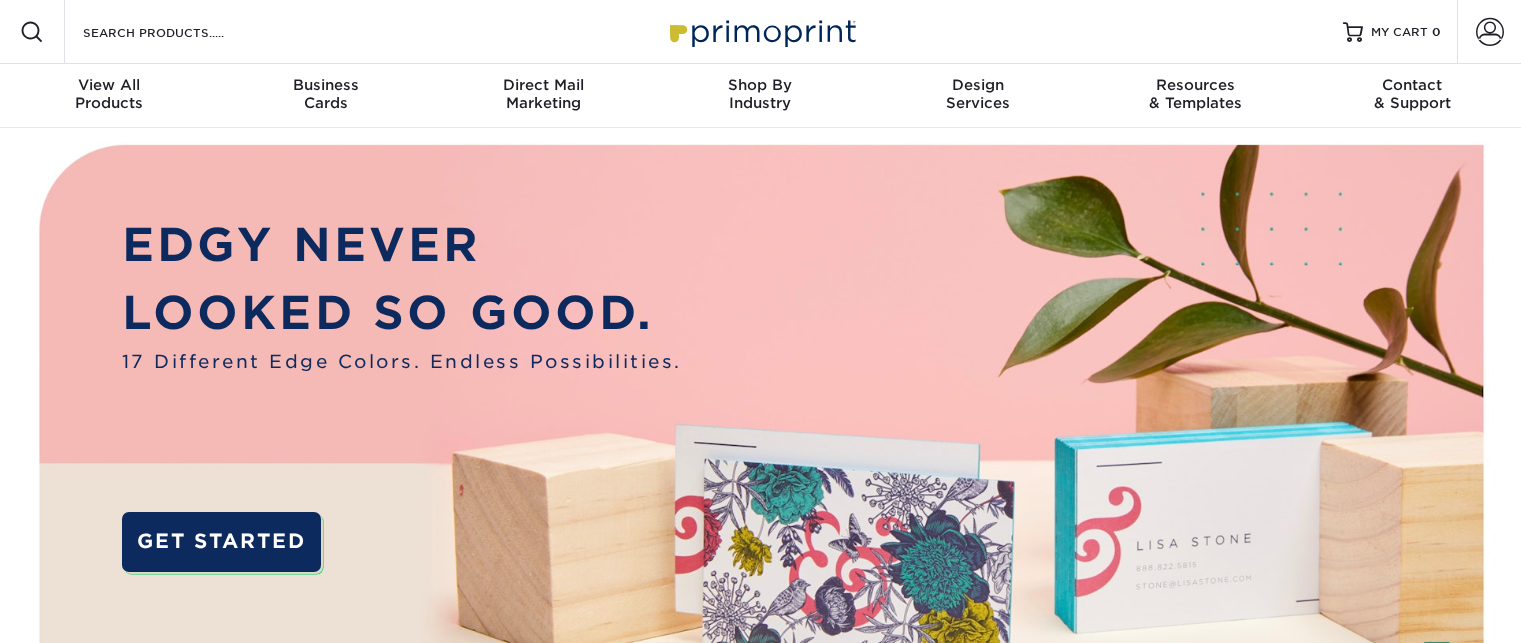 scroll, scrollTop: 0, scrollLeft: 0, axis: both 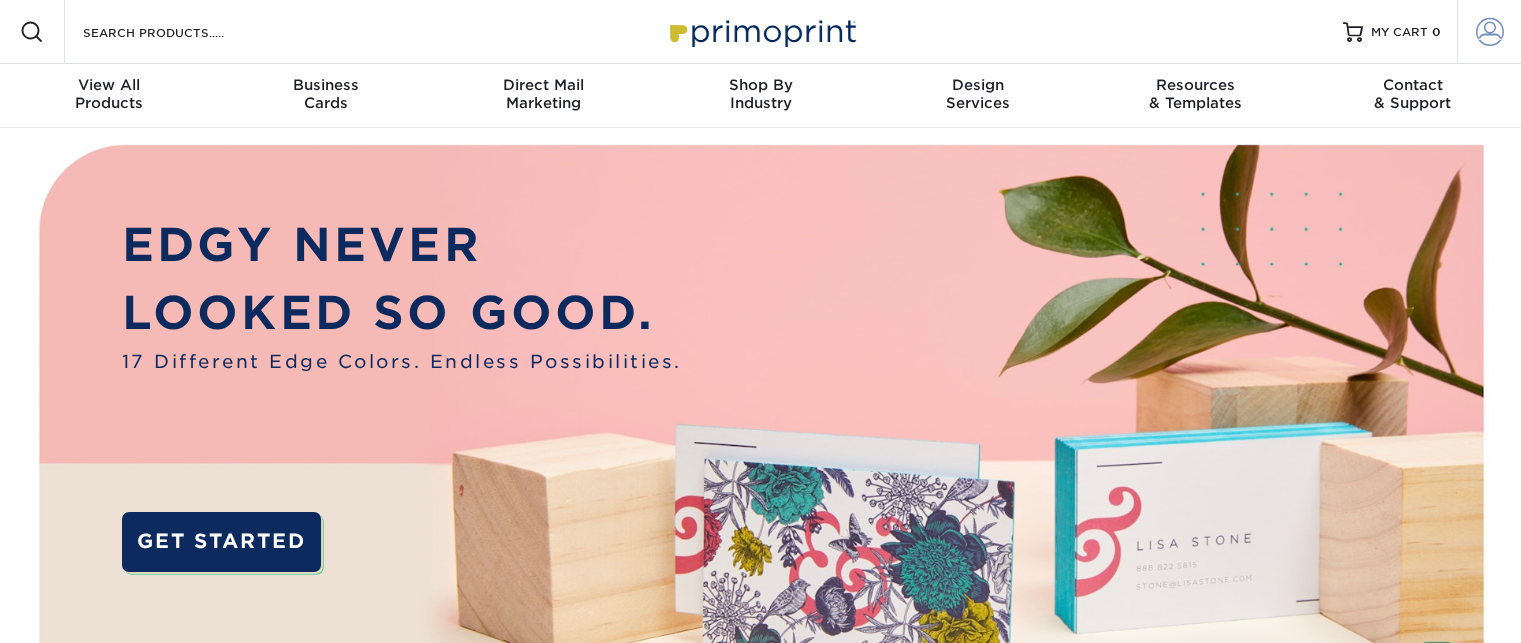 type on "kmuhly@apwinery.com" 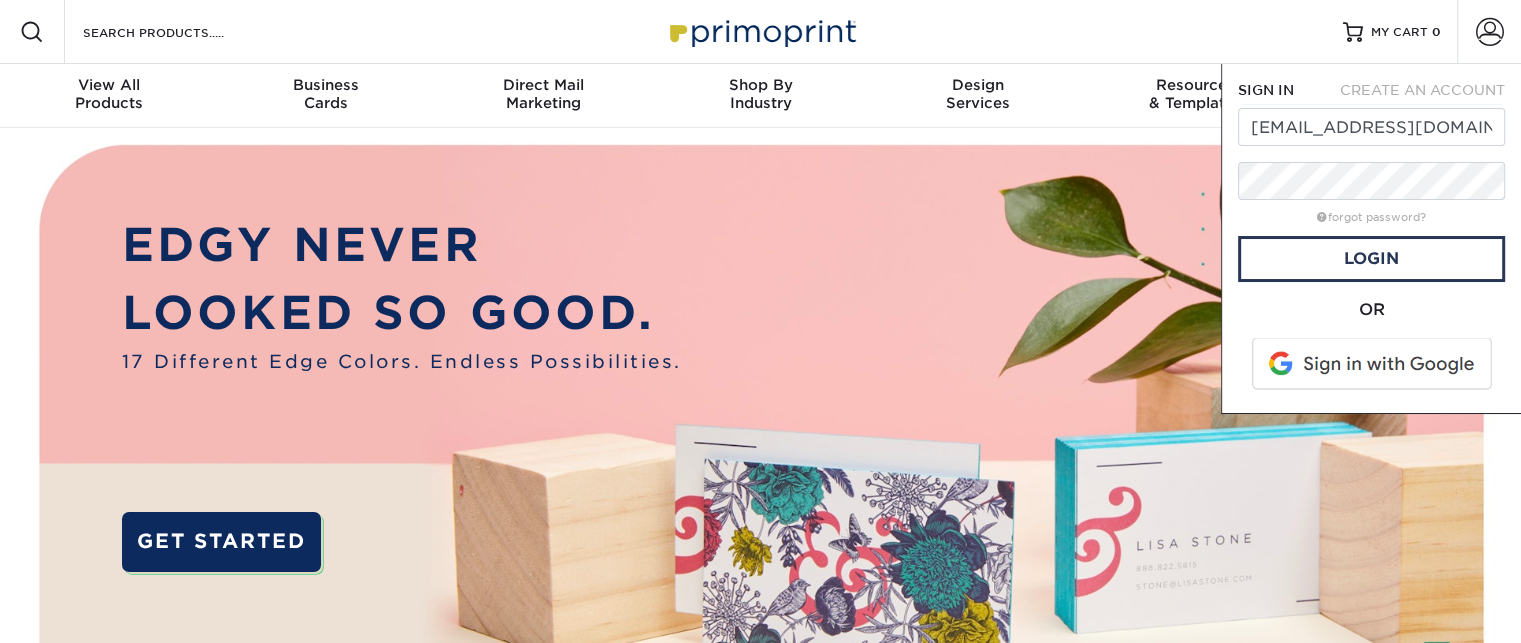 click at bounding box center [1373, 364] 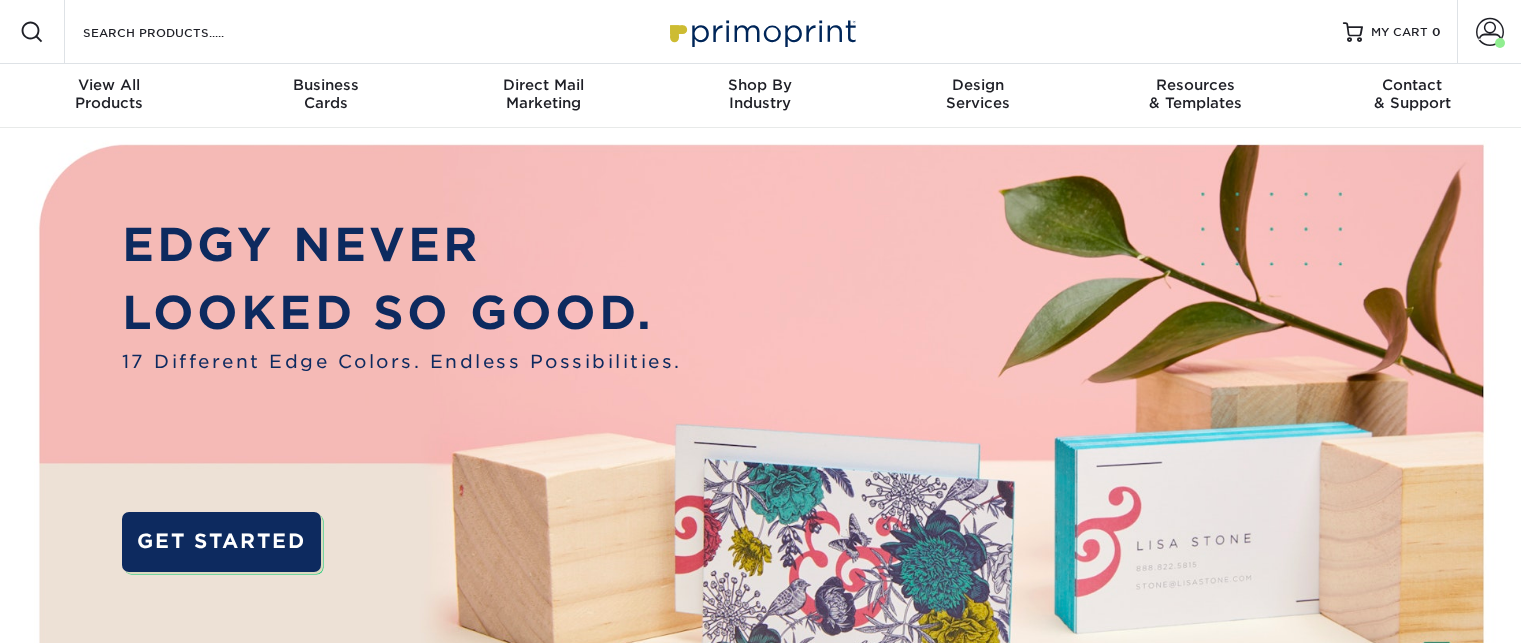 scroll, scrollTop: 0, scrollLeft: 0, axis: both 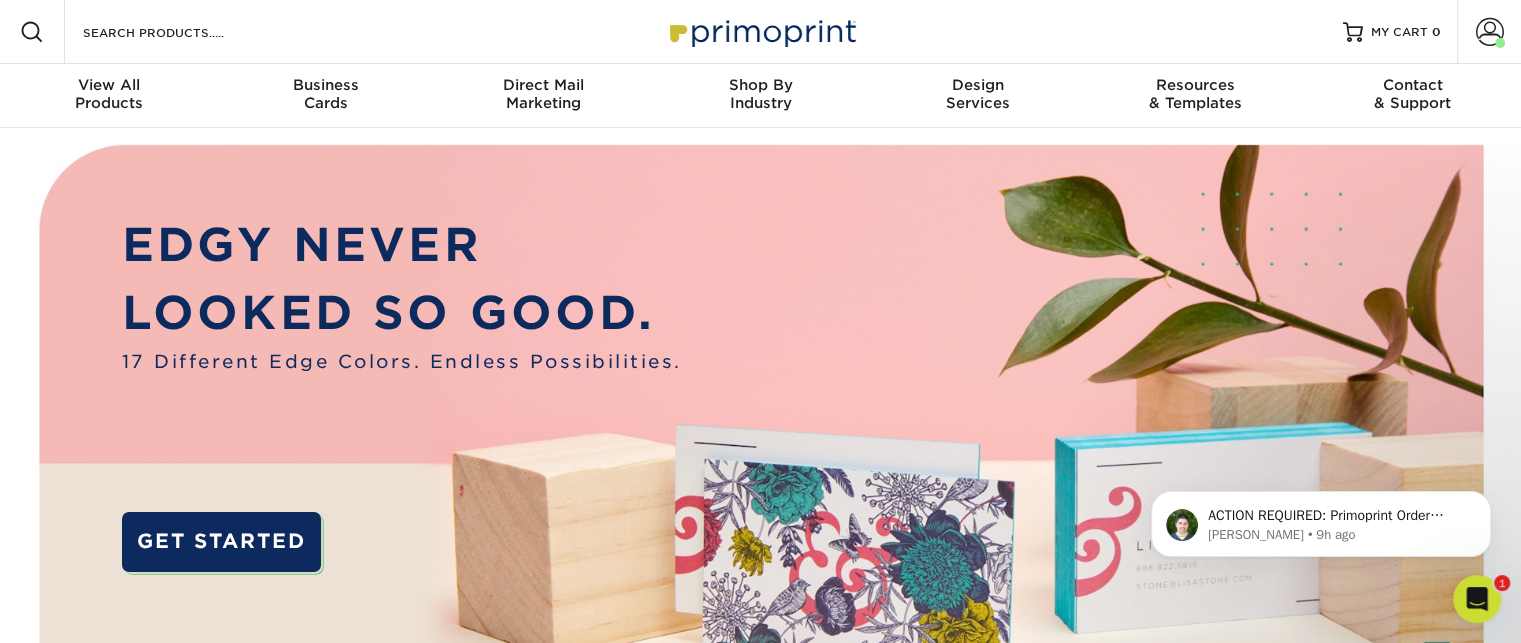 click 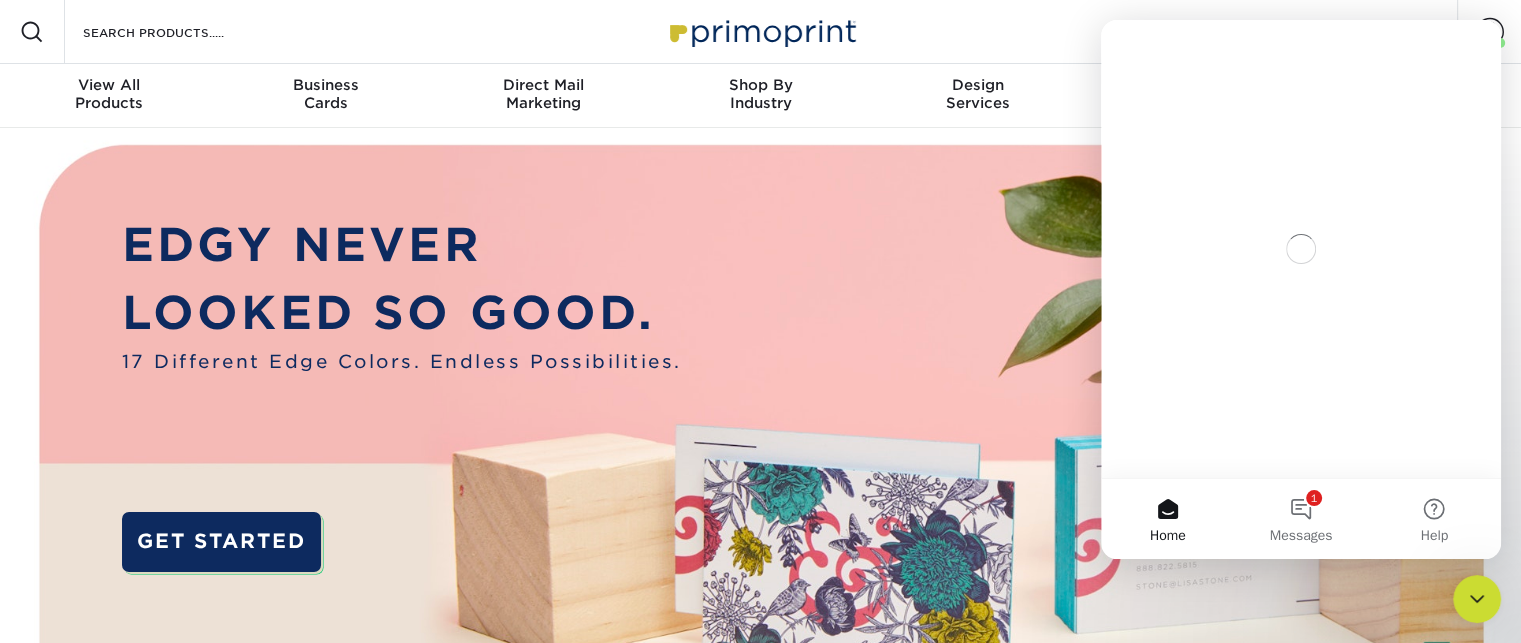 scroll, scrollTop: 0, scrollLeft: 0, axis: both 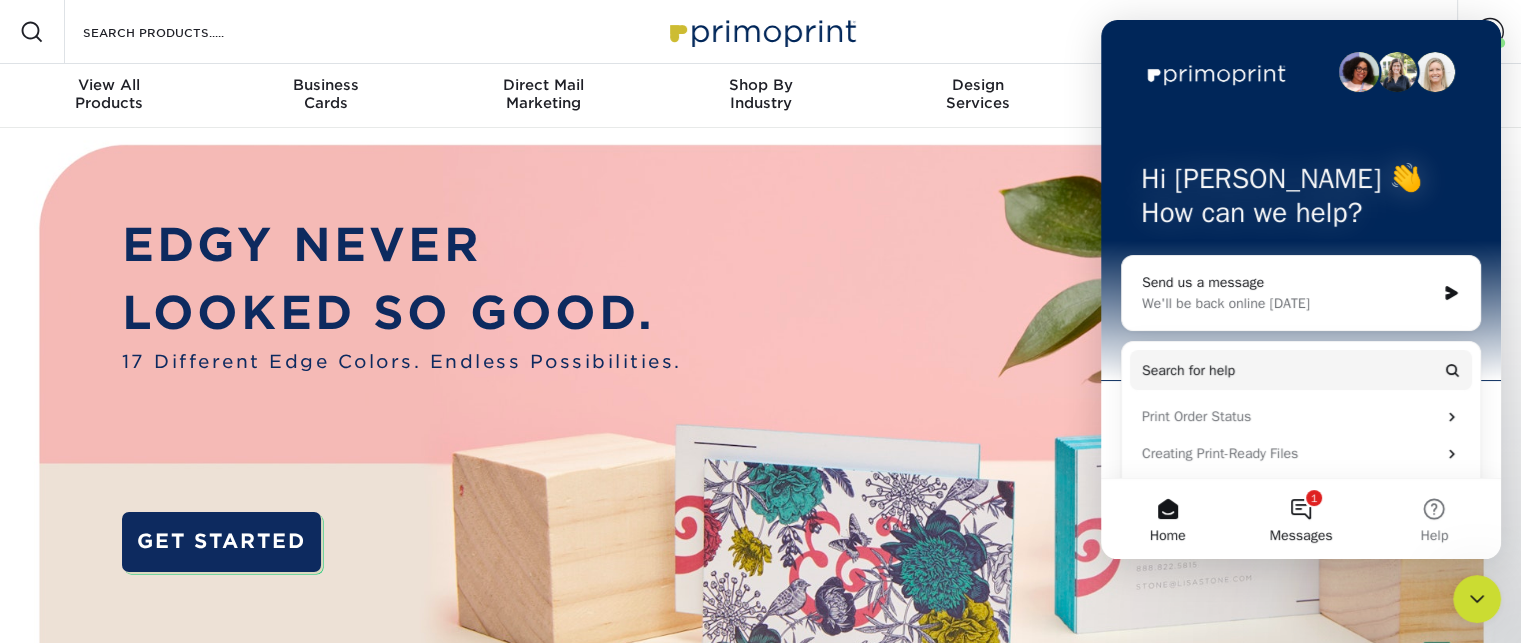 click on "1 Messages" at bounding box center (1300, 519) 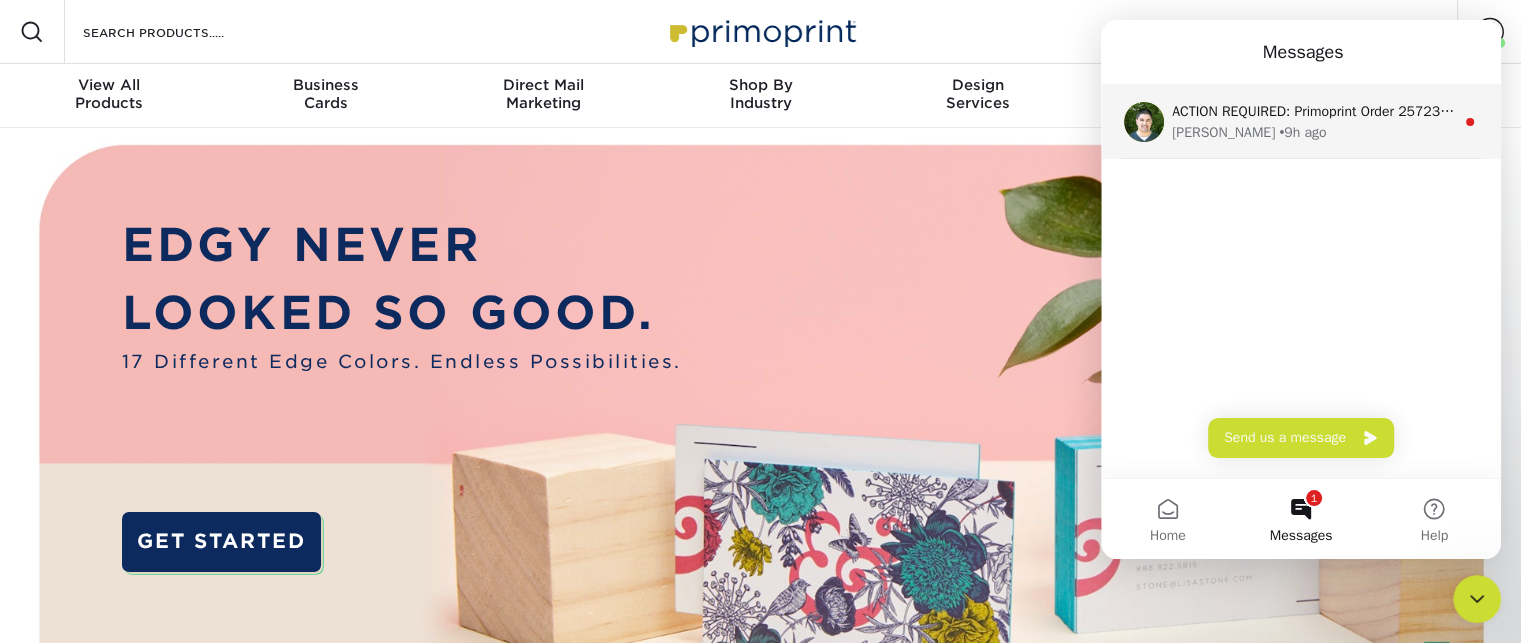 click on "Matthew •  9h ago" at bounding box center (1313, 132) 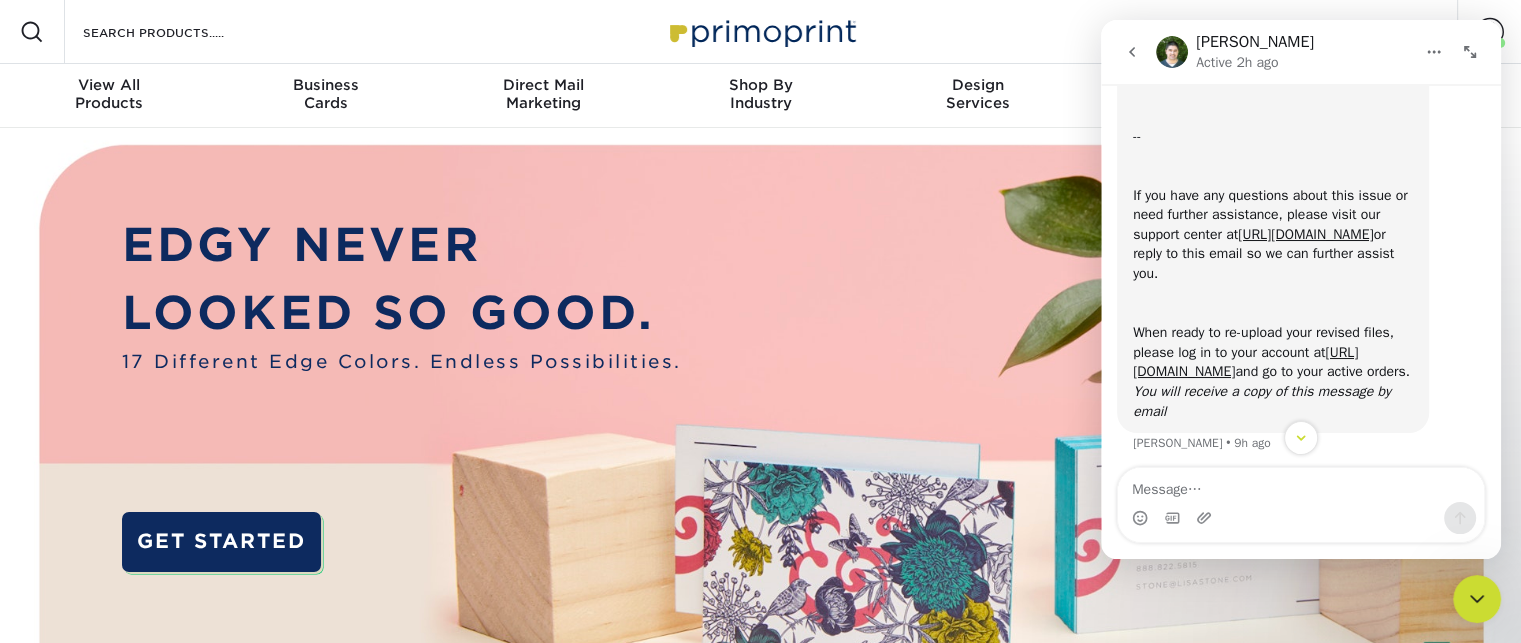scroll, scrollTop: 411, scrollLeft: 0, axis: vertical 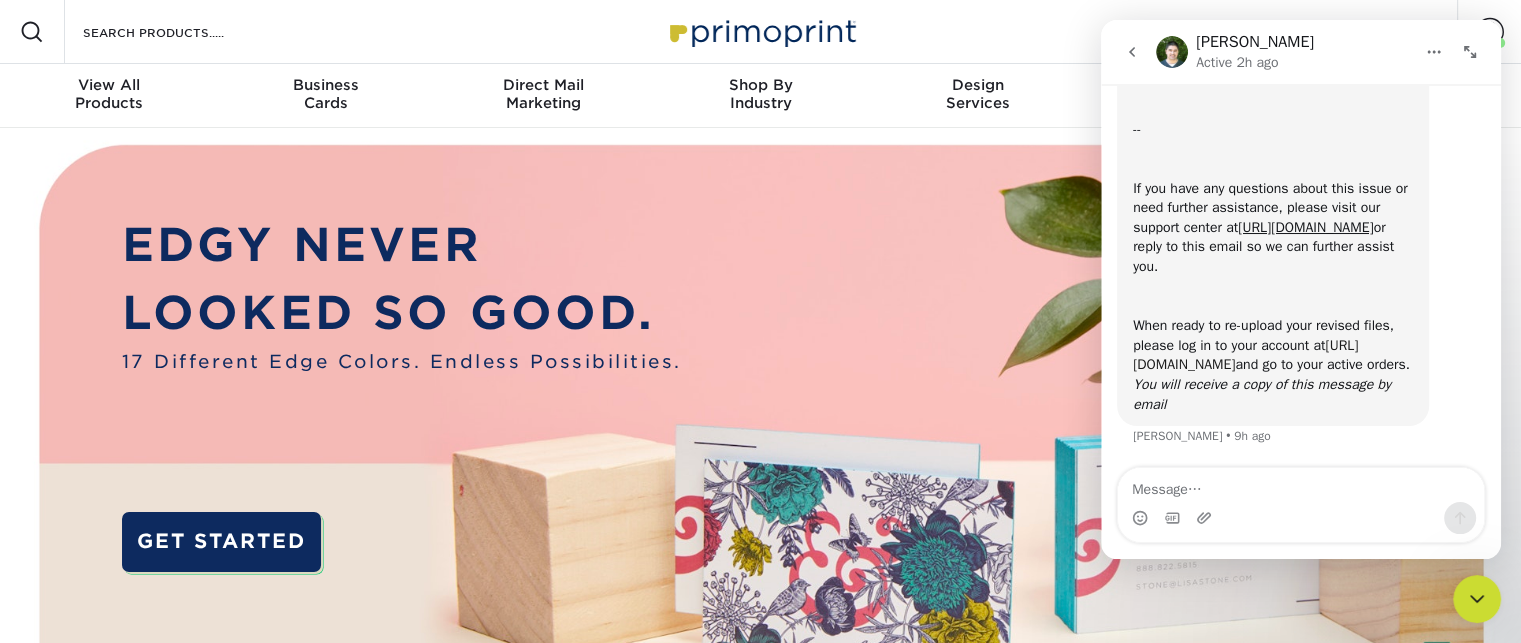 click on "http://www.primoprint.com" at bounding box center (1245, 355) 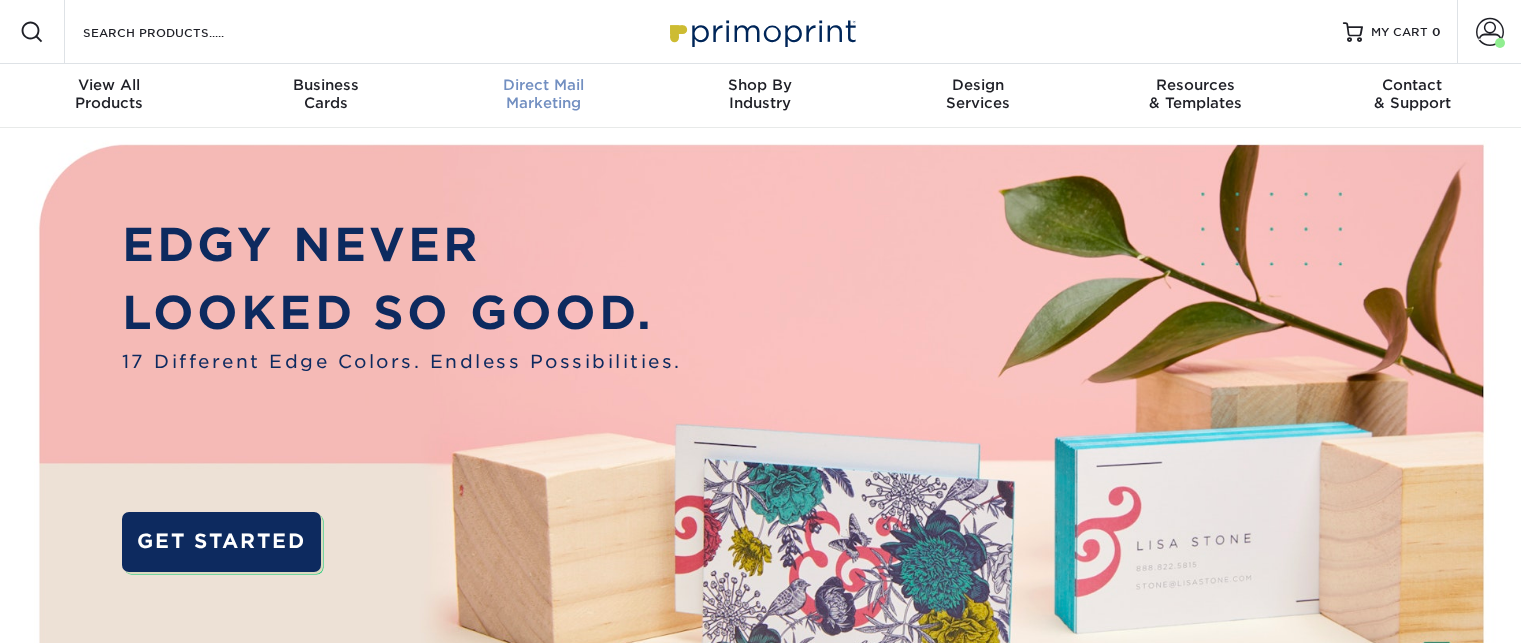 scroll, scrollTop: 0, scrollLeft: 0, axis: both 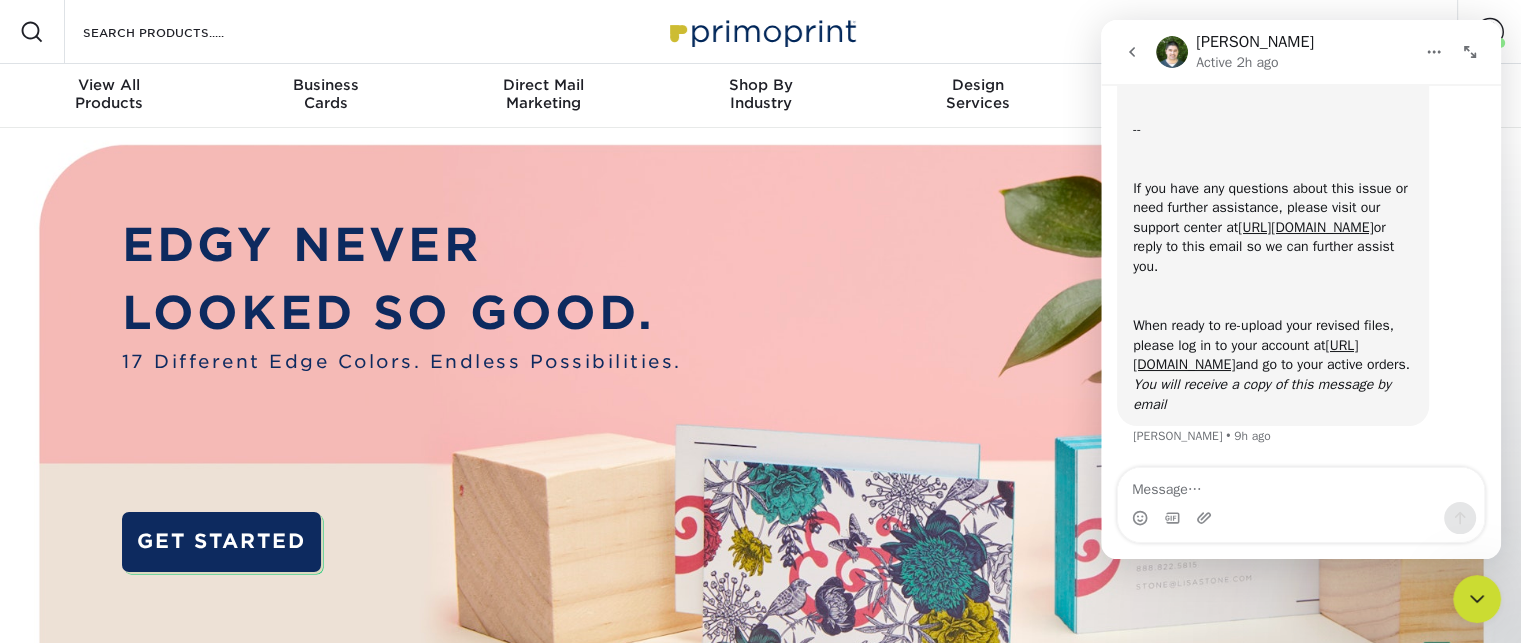 click on "Resources Menu
Search Products
Account
Welcome,   Bethany
Account Dashboard
Active Orders
Order History
Logout
MY CART" at bounding box center [760, 32] 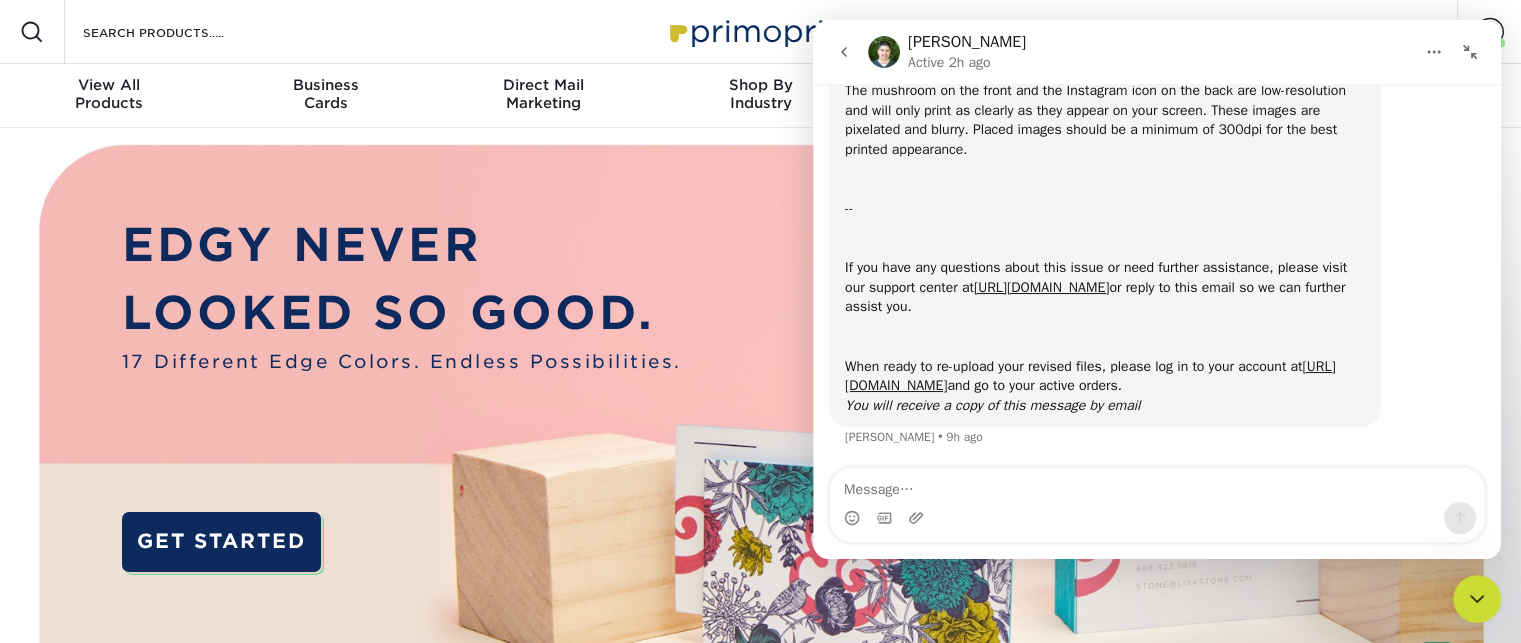 click 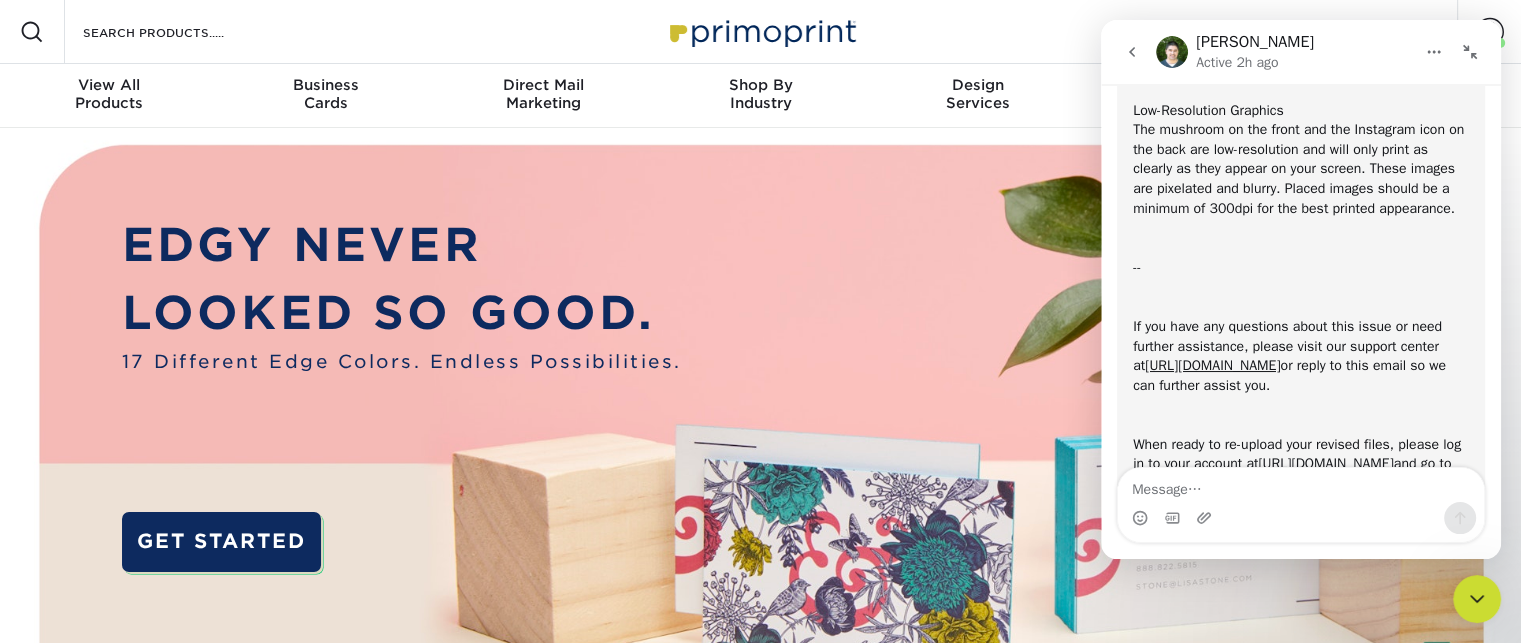 scroll, scrollTop: 411, scrollLeft: 0, axis: vertical 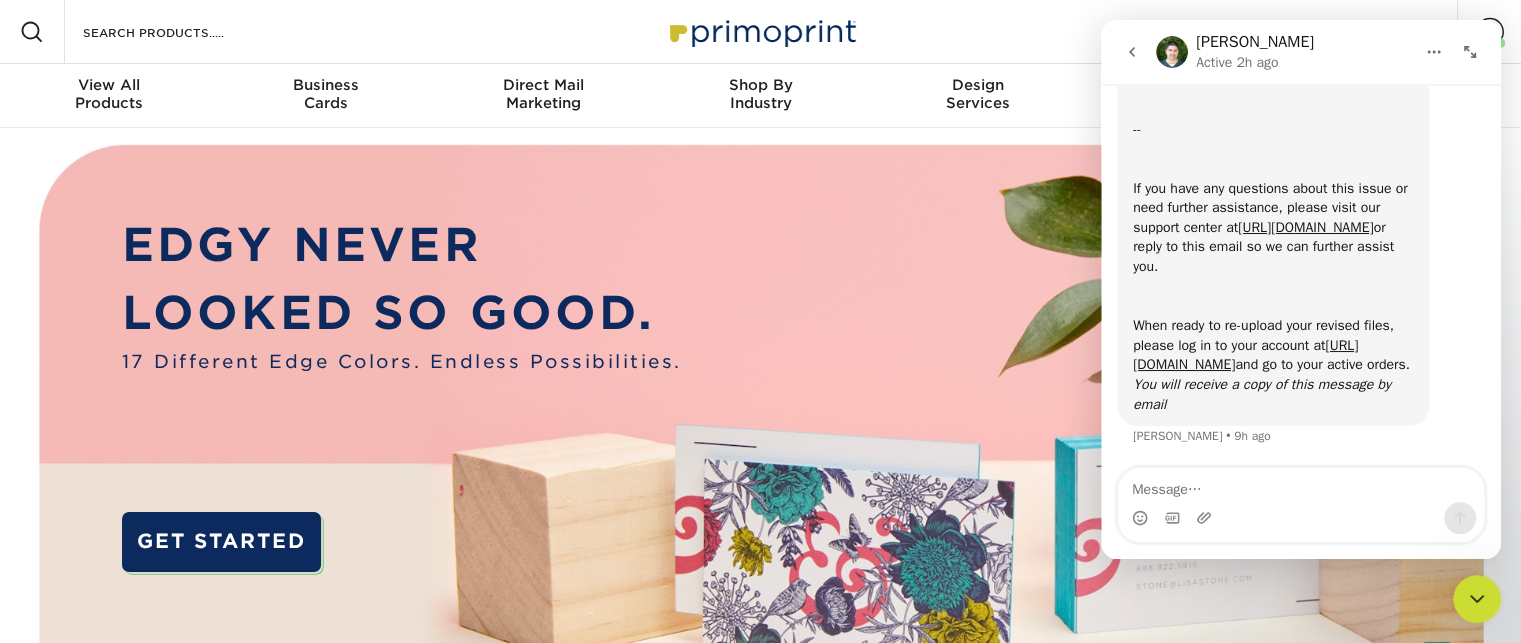 click 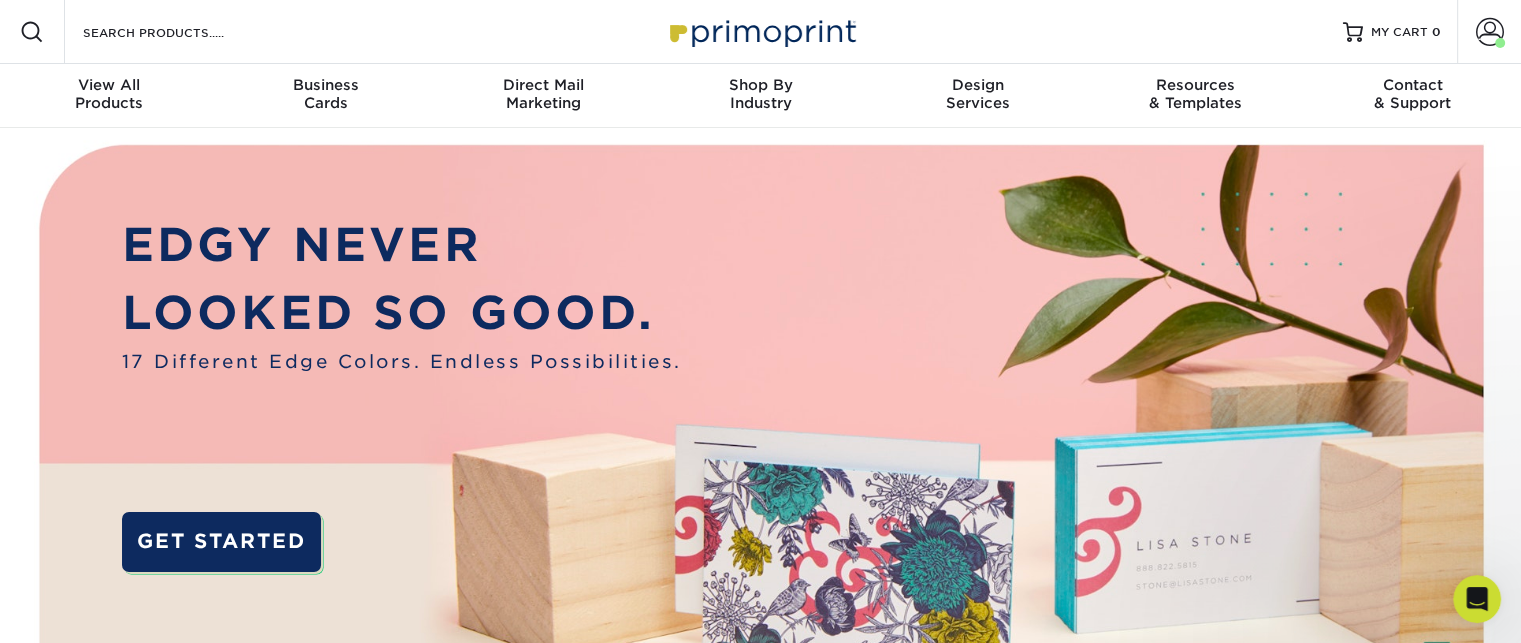 scroll, scrollTop: 0, scrollLeft: 0, axis: both 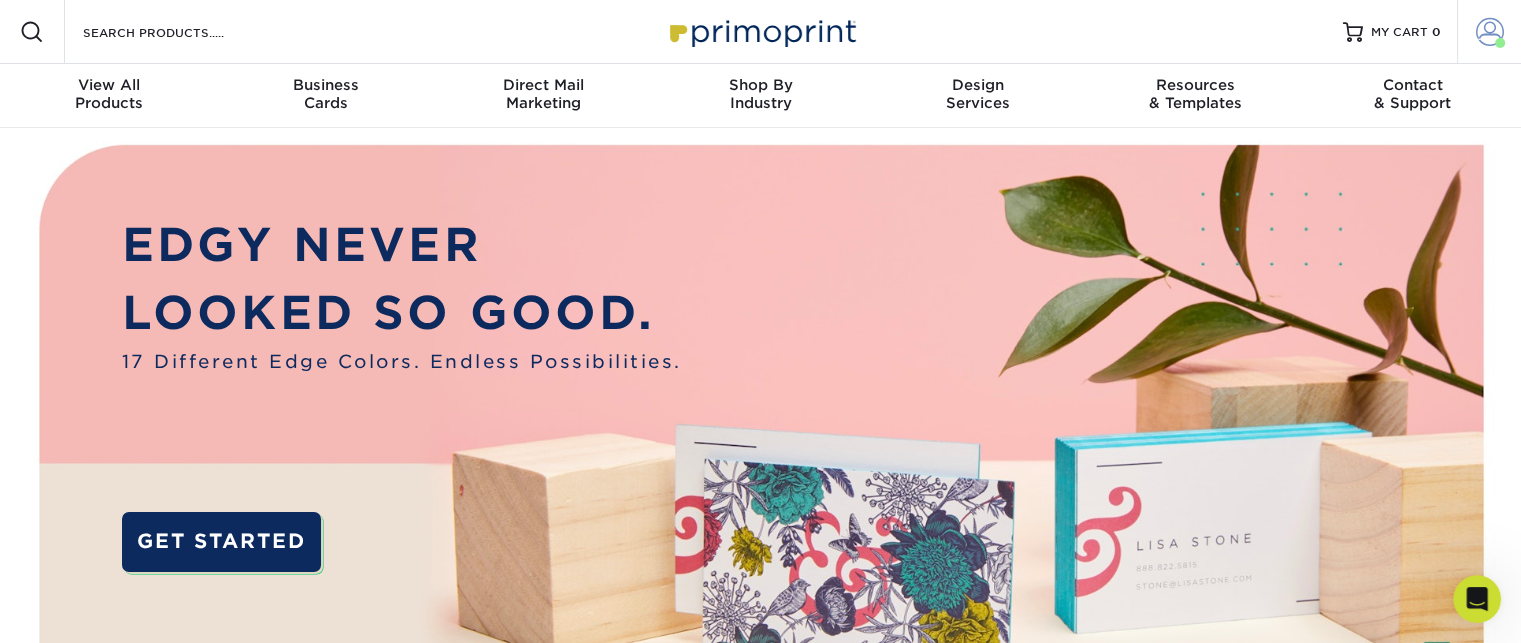 click at bounding box center [1490, 32] 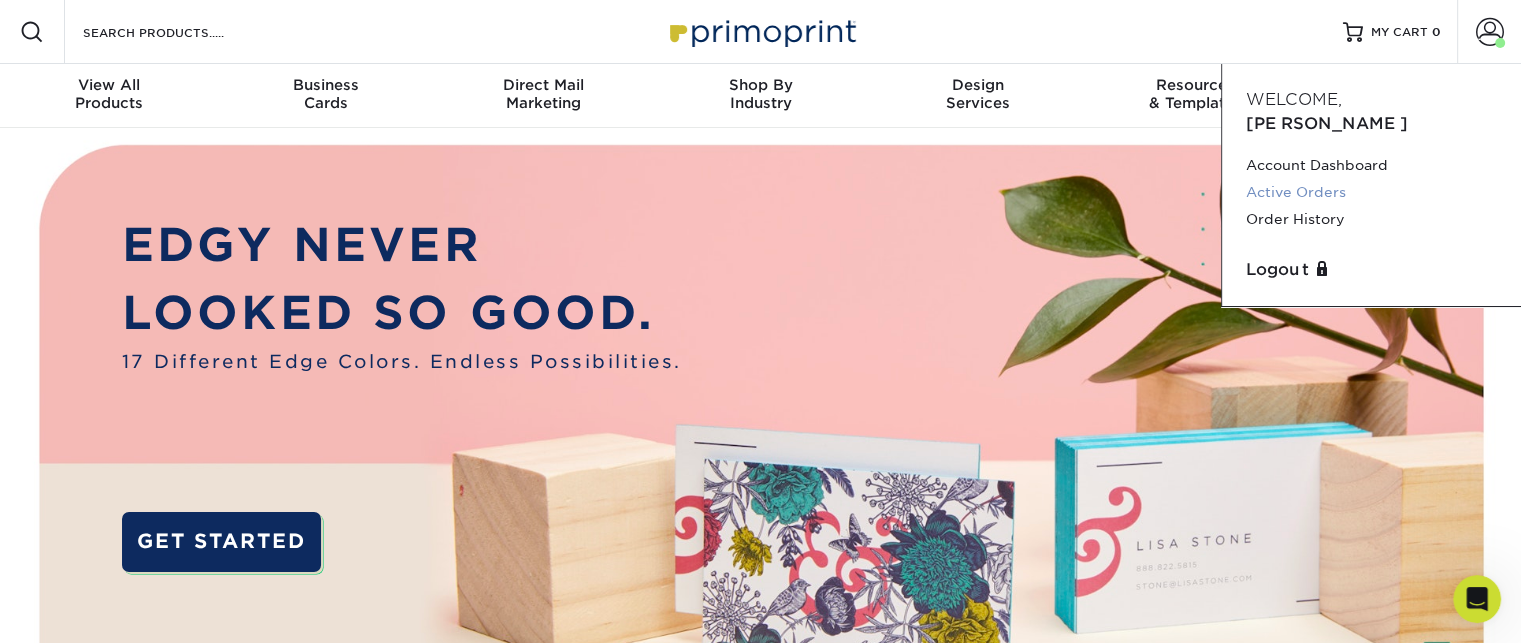 click on "Active Orders" at bounding box center (1371, 192) 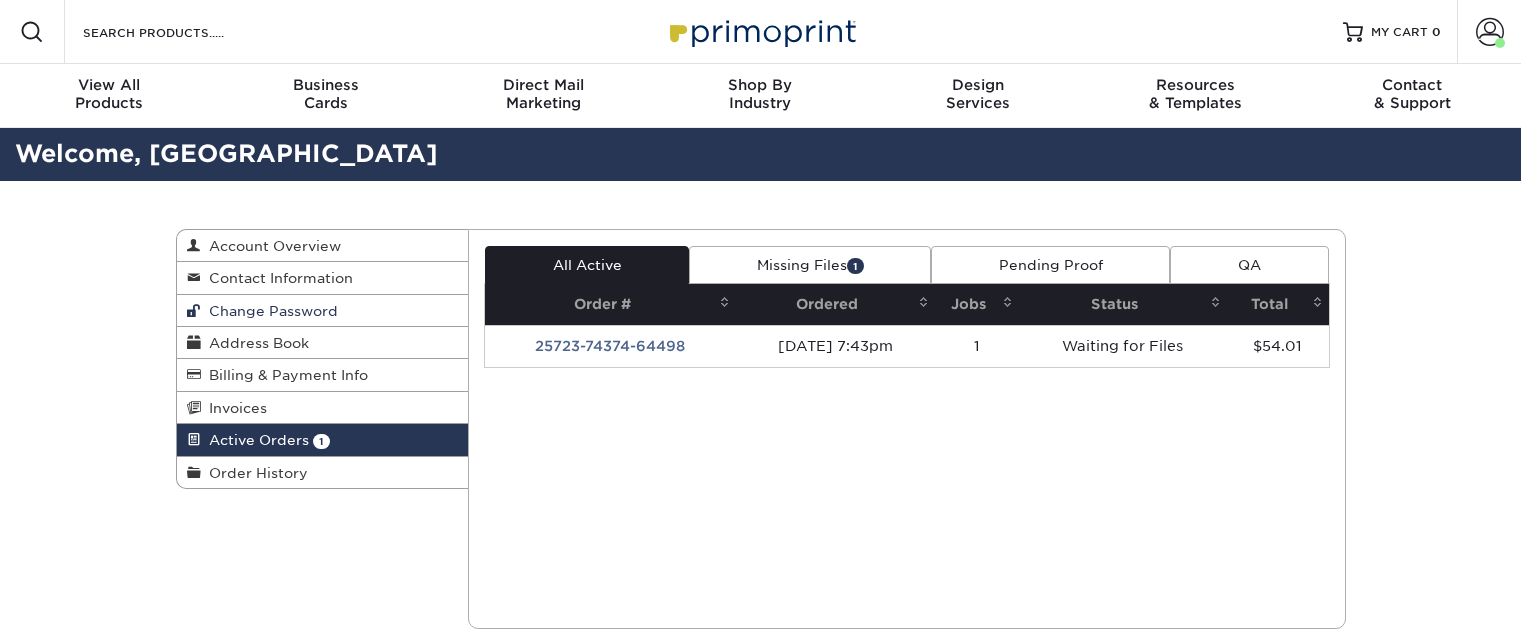 scroll, scrollTop: 0, scrollLeft: 0, axis: both 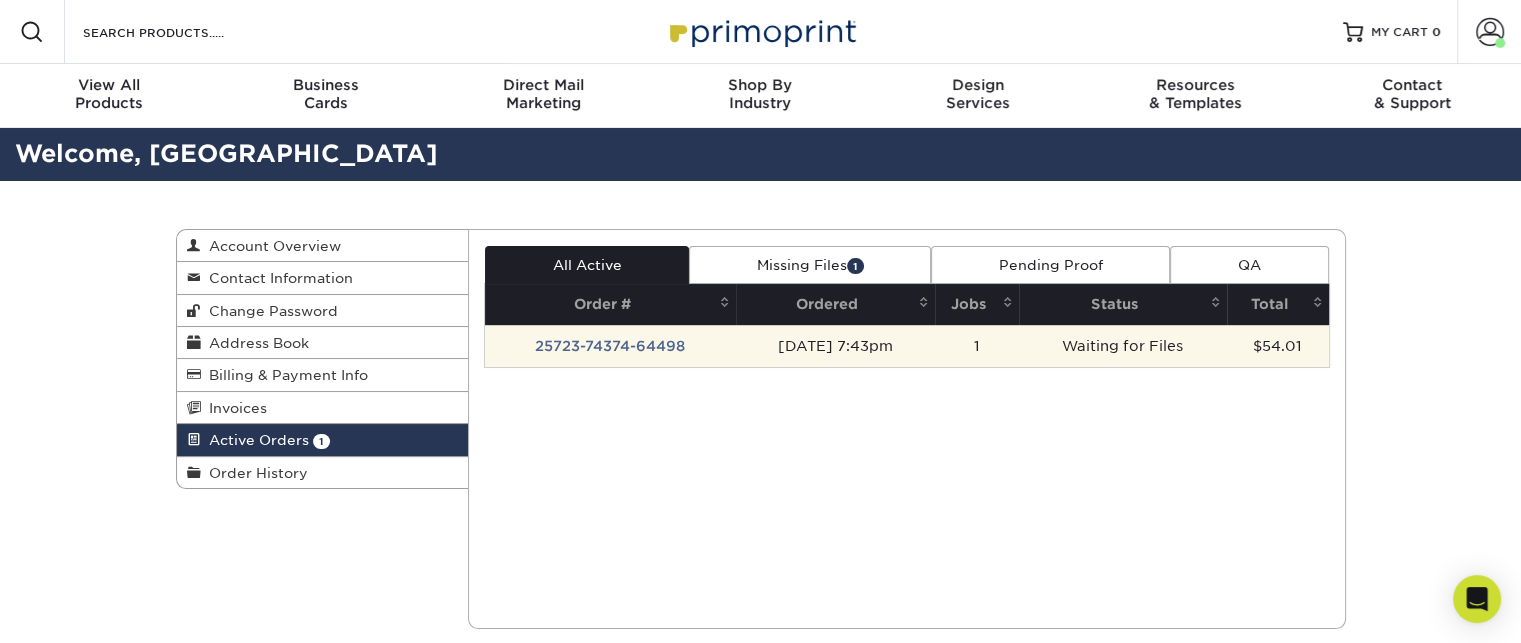 click on "[DATE] 7:43pm" at bounding box center (835, 346) 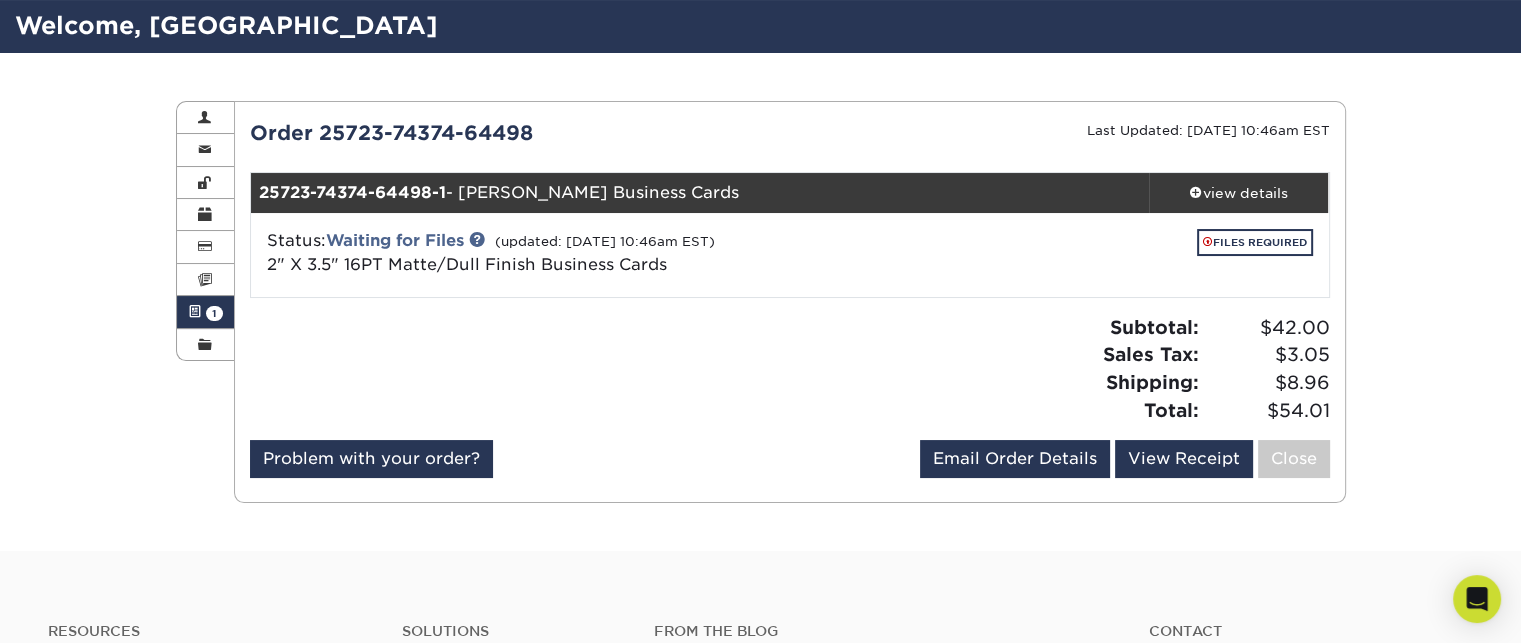 scroll, scrollTop: 0, scrollLeft: 0, axis: both 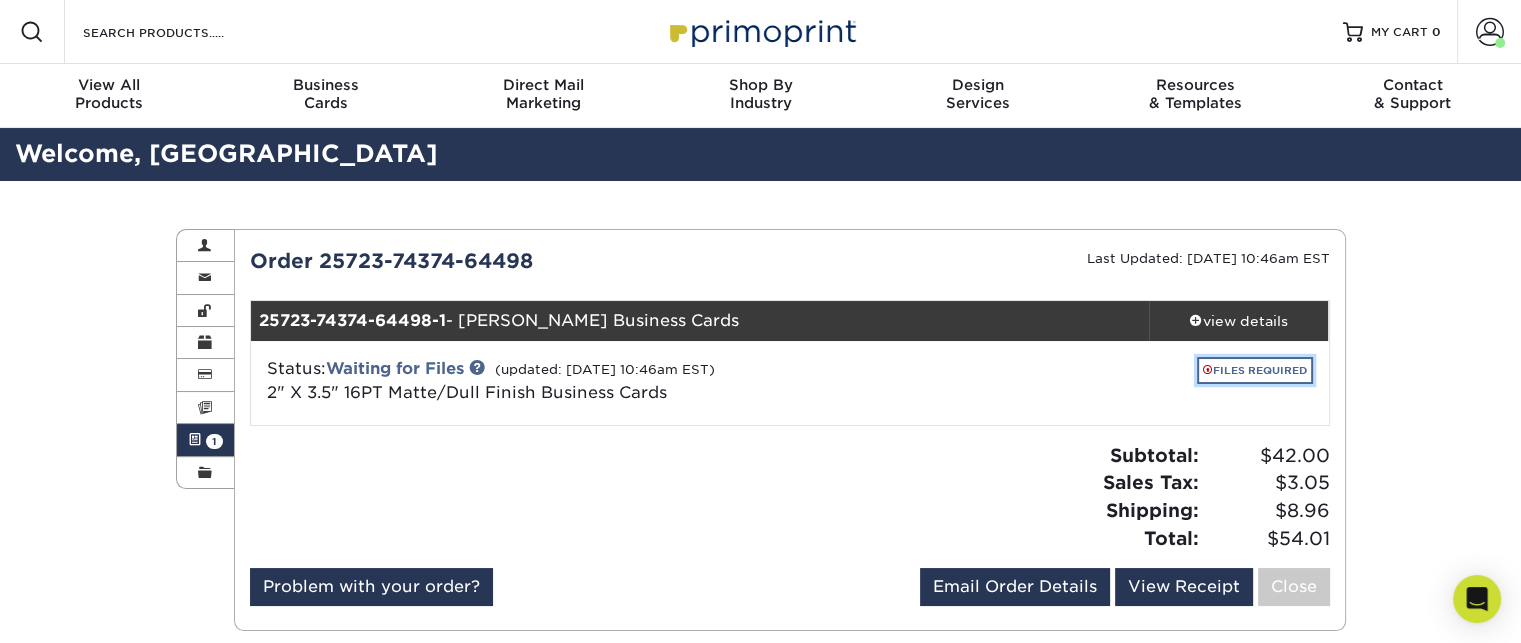 click on "FILES REQUIRED" at bounding box center [1255, 370] 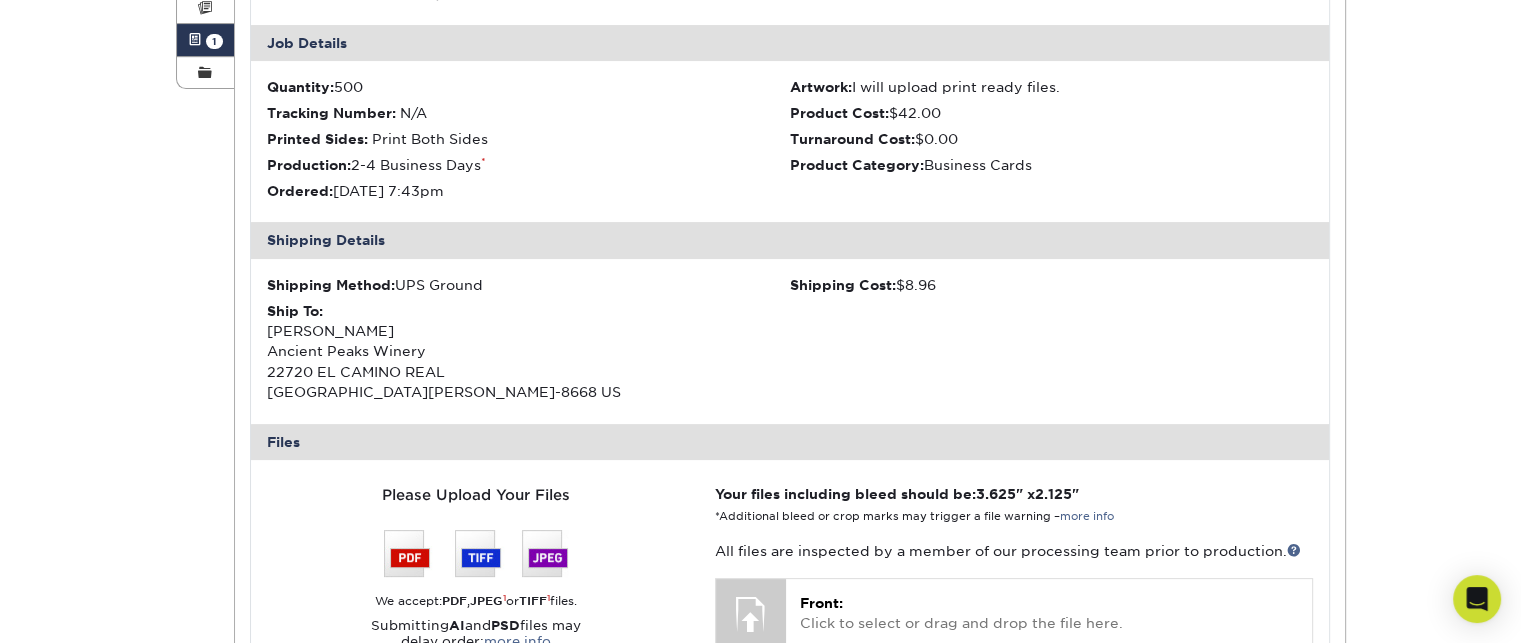 scroll, scrollTop: 700, scrollLeft: 0, axis: vertical 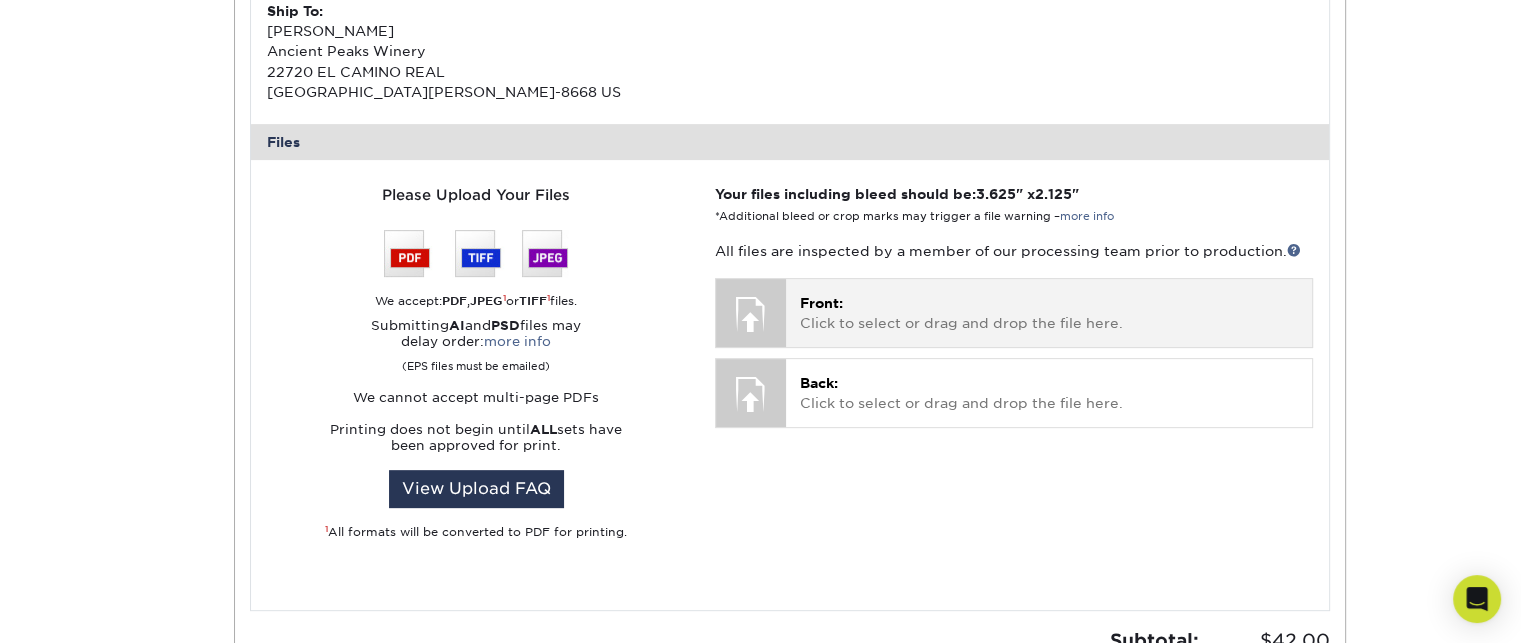 click on "Front:" at bounding box center [821, 303] 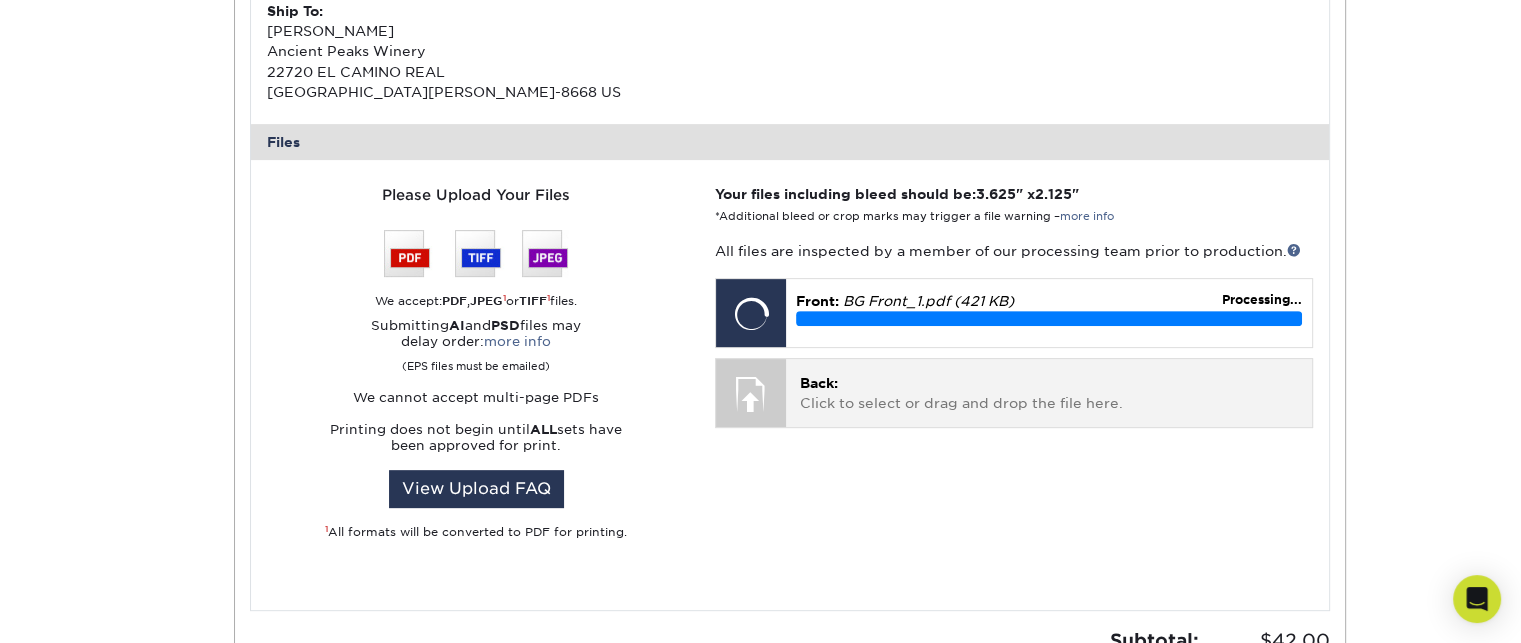 click at bounding box center [751, 394] 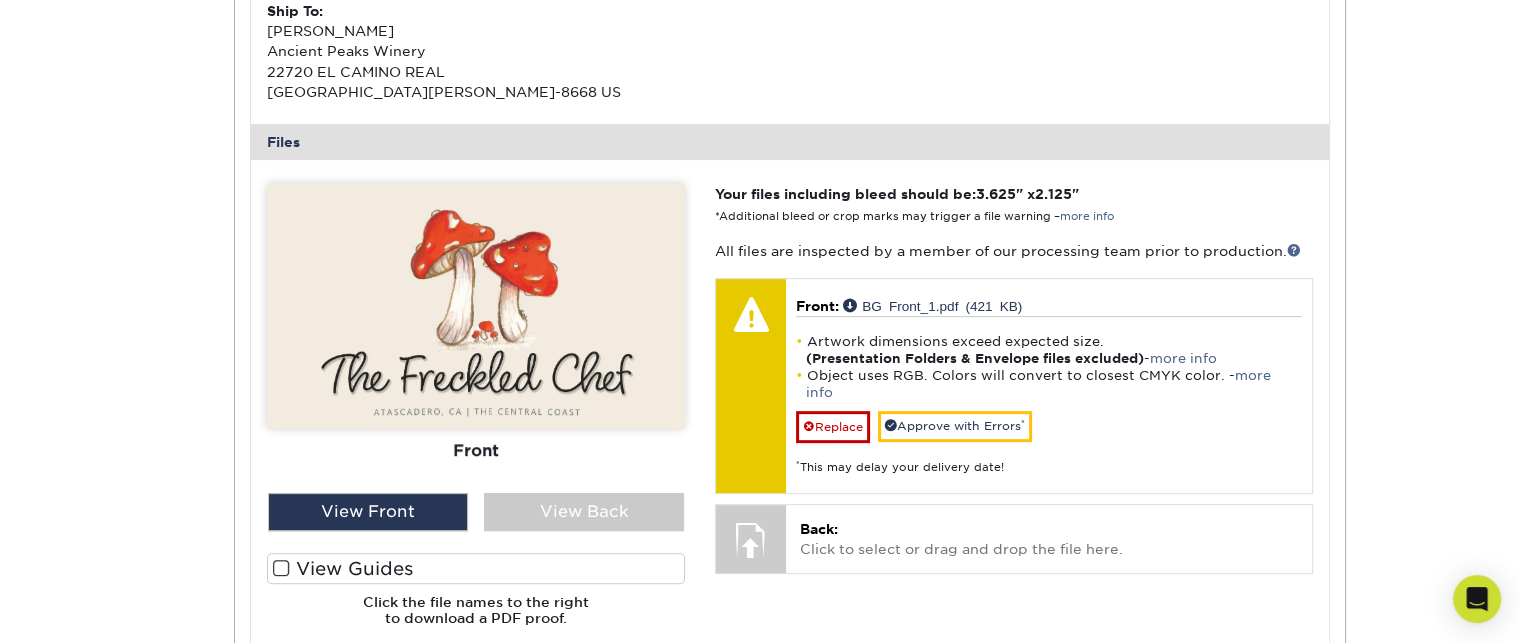 scroll, scrollTop: 800, scrollLeft: 0, axis: vertical 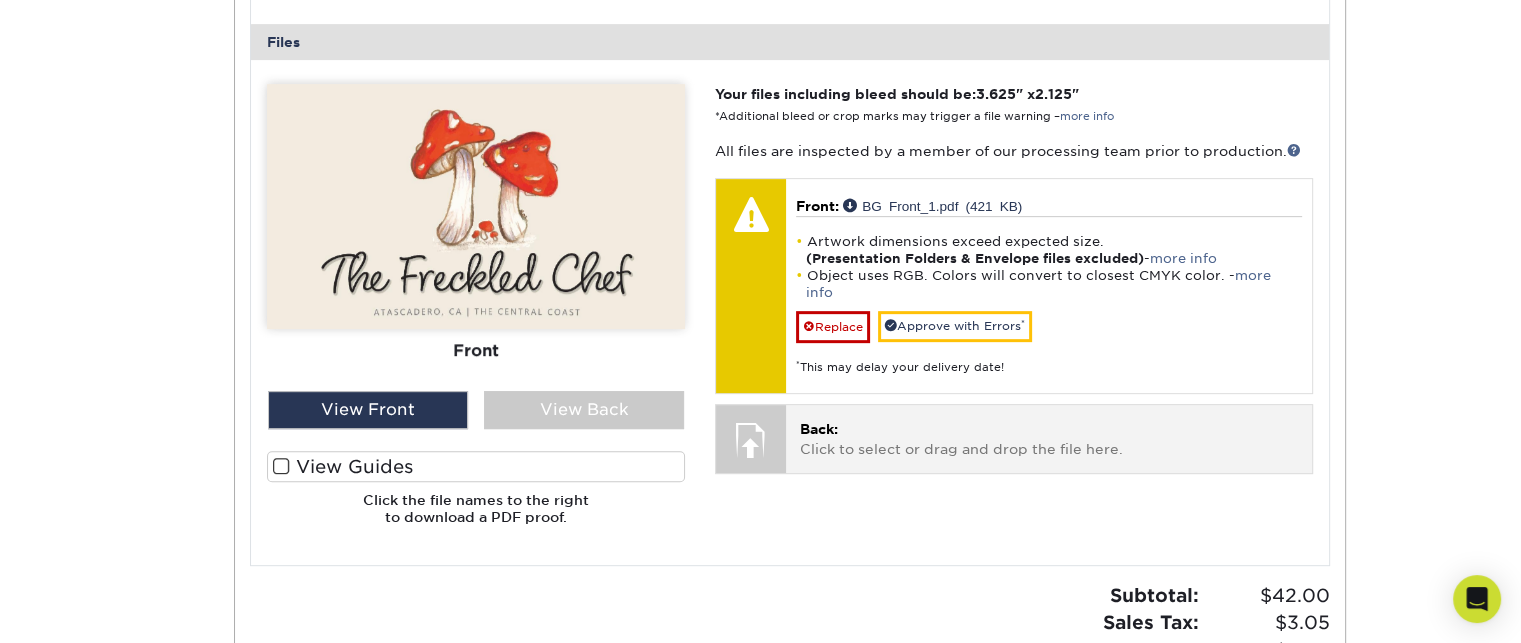 click at bounding box center (751, 440) 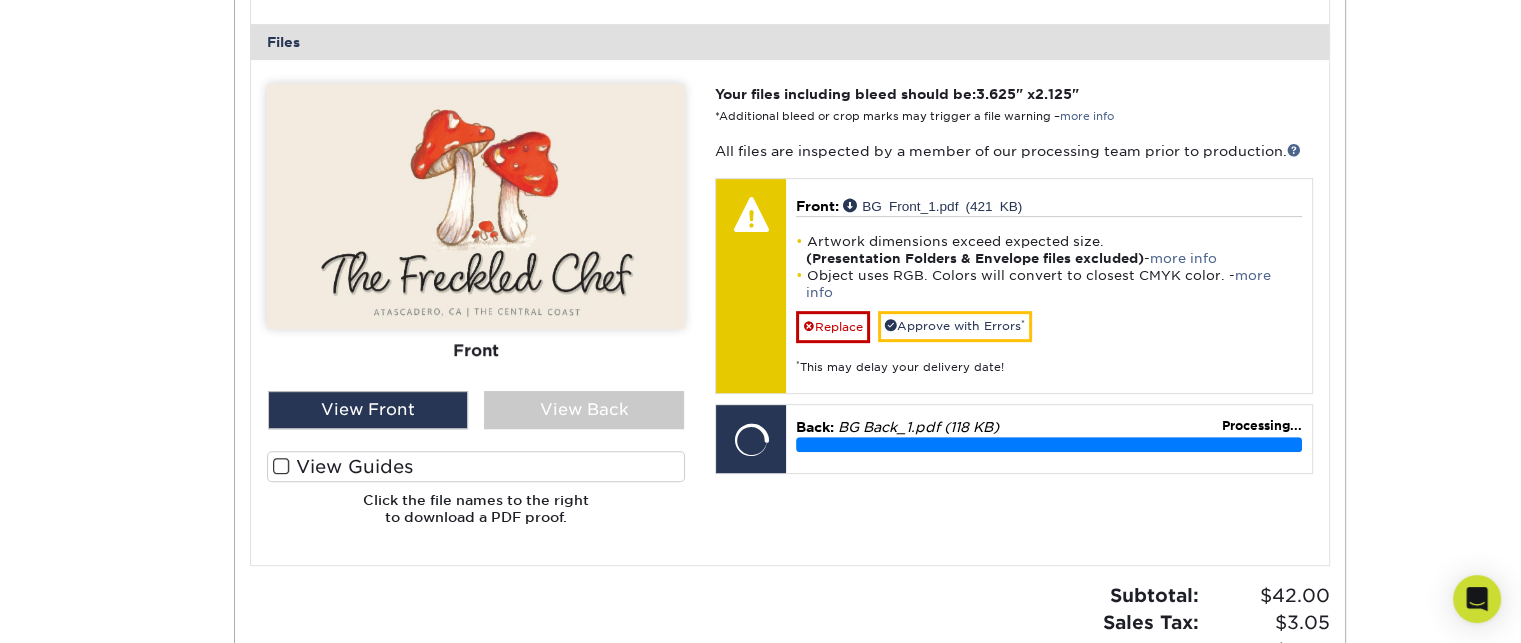 click at bounding box center [281, 466] 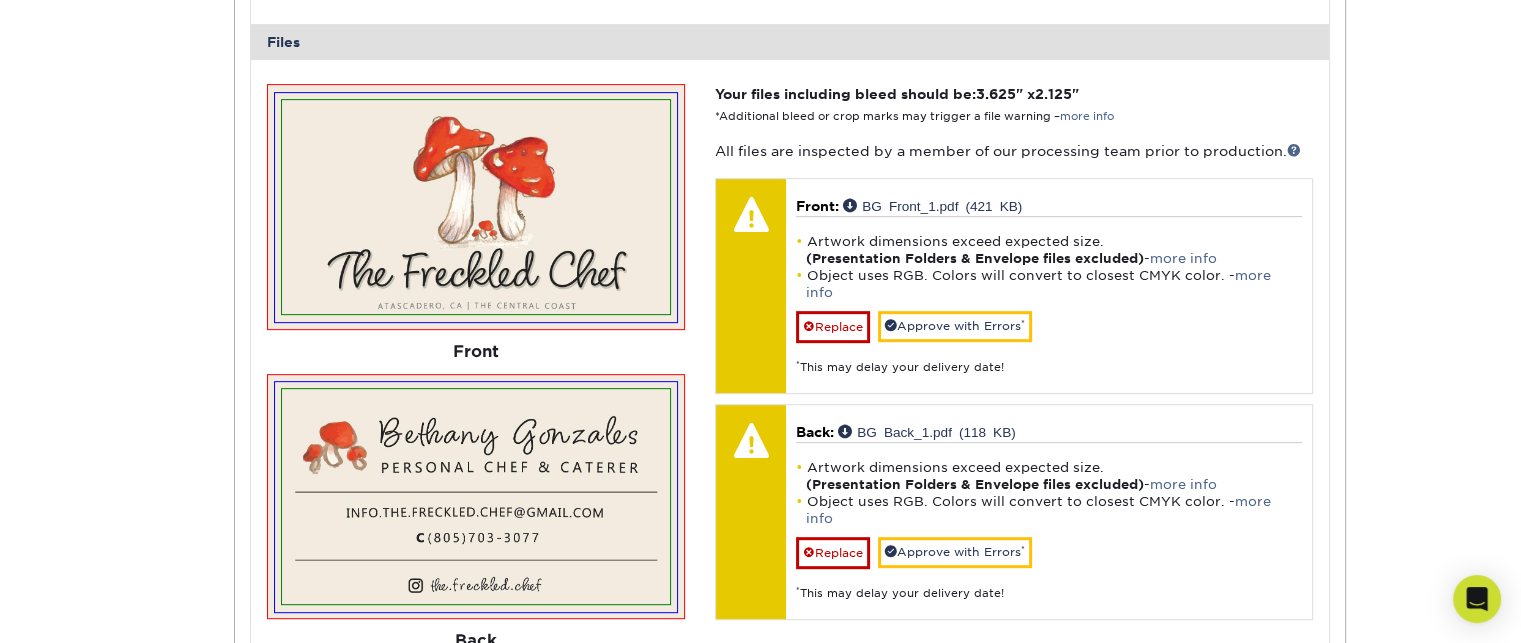 scroll, scrollTop: 800, scrollLeft: 0, axis: vertical 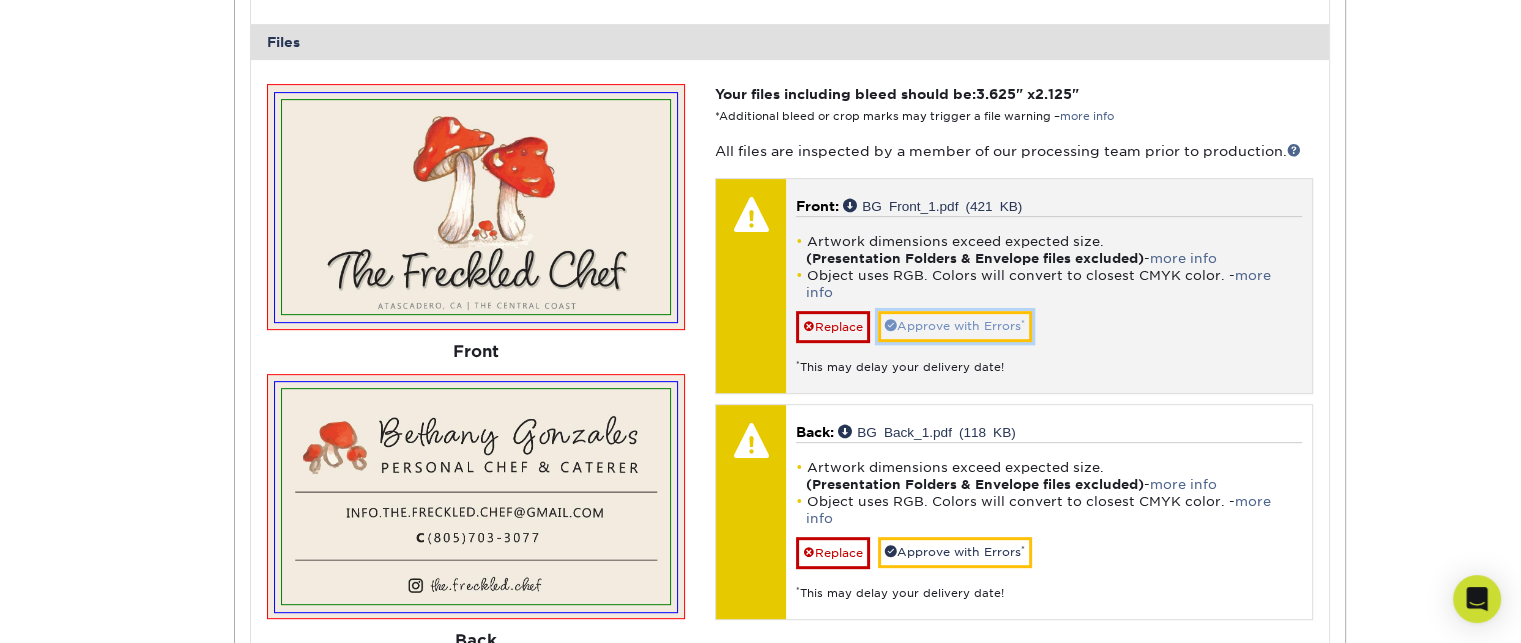 click on "Approve with Errors *" at bounding box center (955, 326) 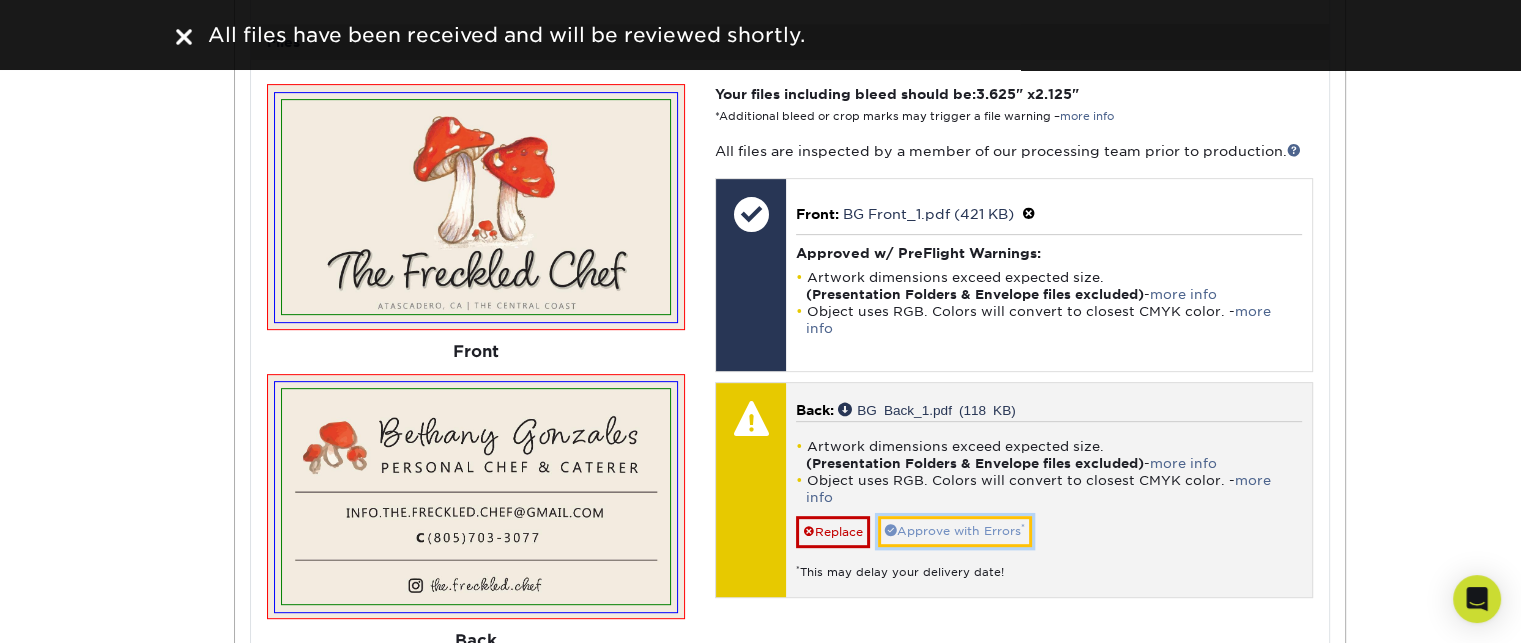 click on "Approve with Errors *" at bounding box center [955, 531] 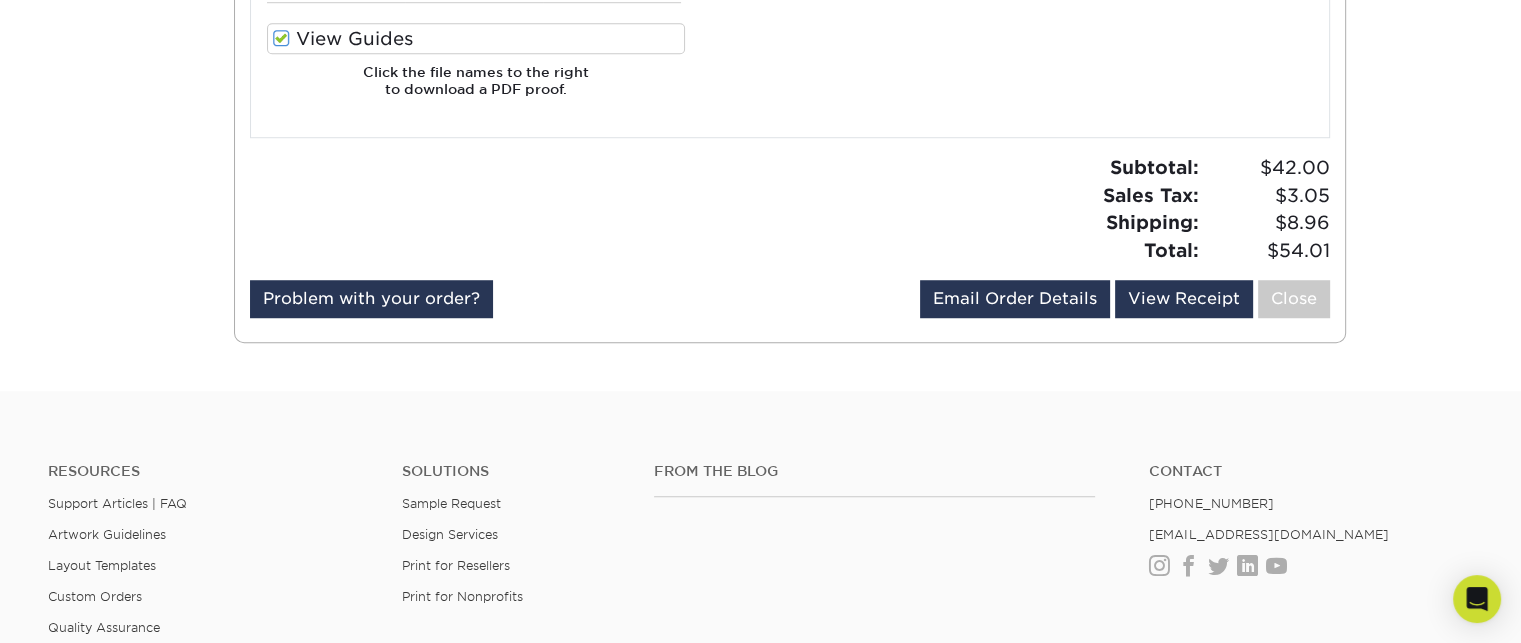 scroll, scrollTop: 1300, scrollLeft: 0, axis: vertical 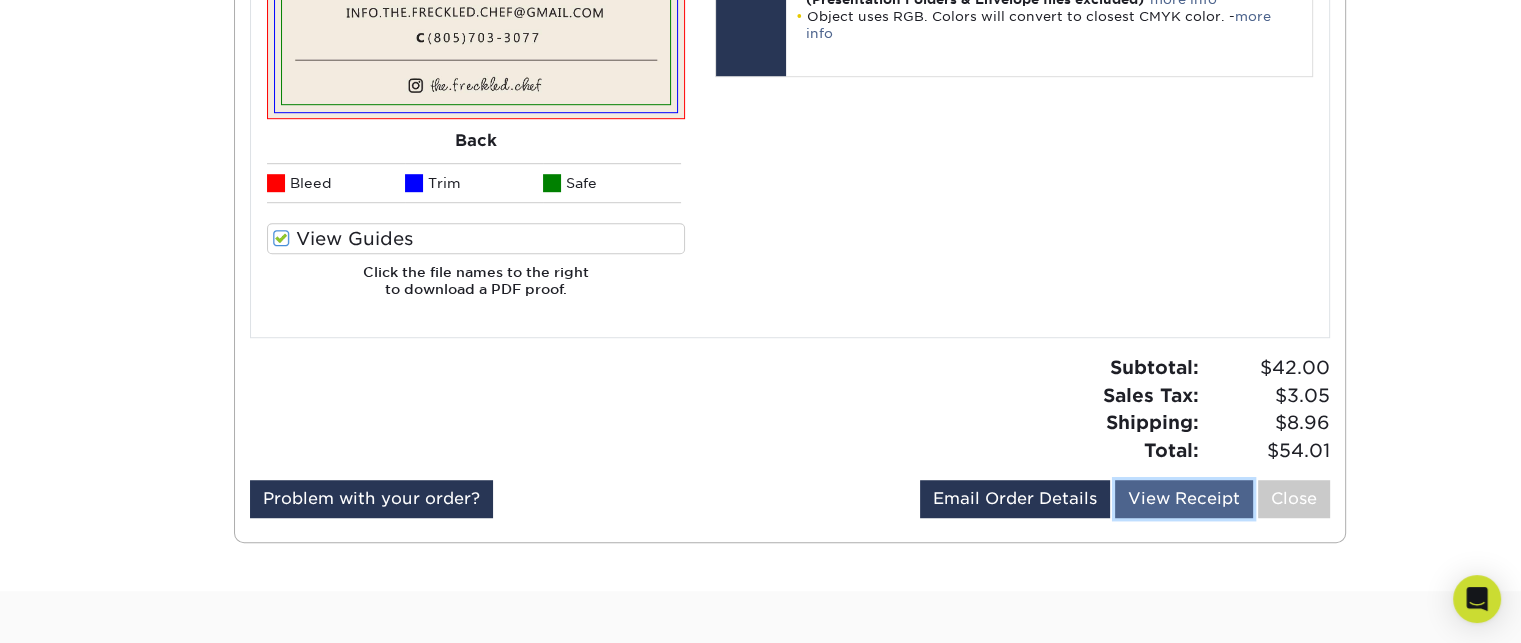 click on "View Receipt" at bounding box center (1184, 499) 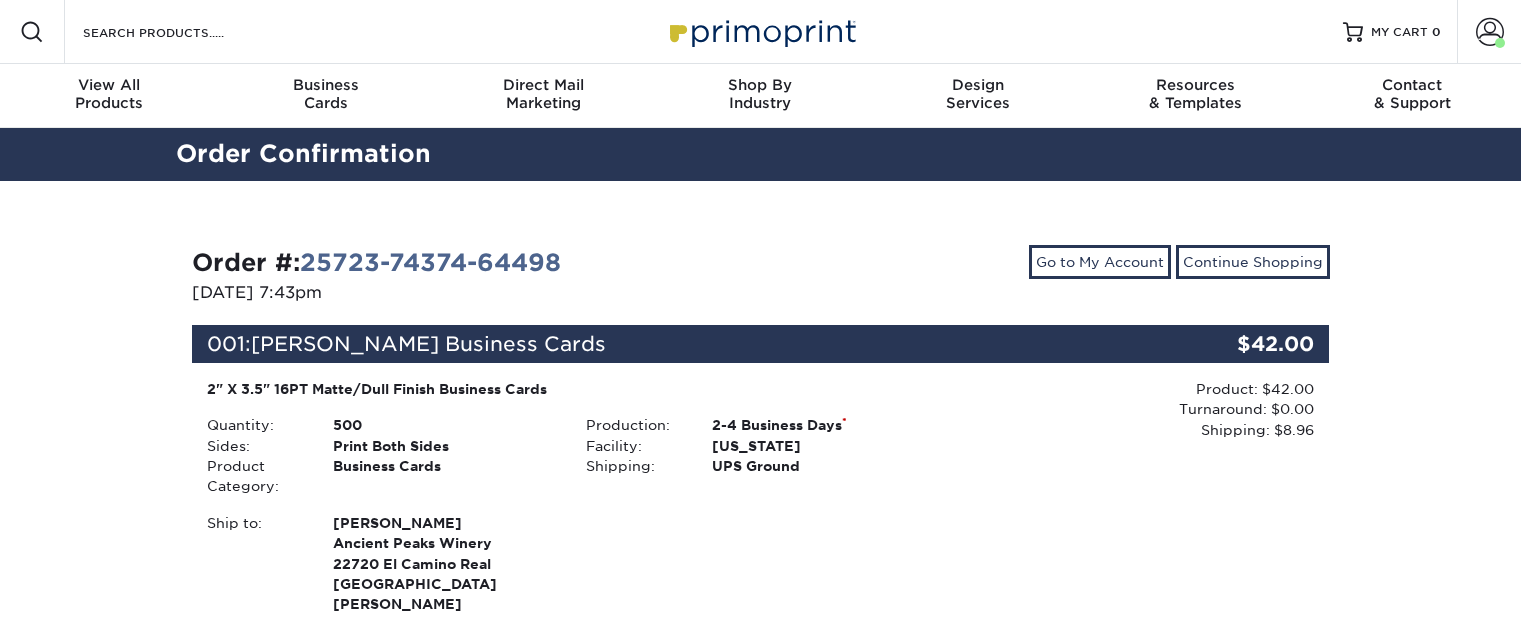 scroll, scrollTop: 0, scrollLeft: 0, axis: both 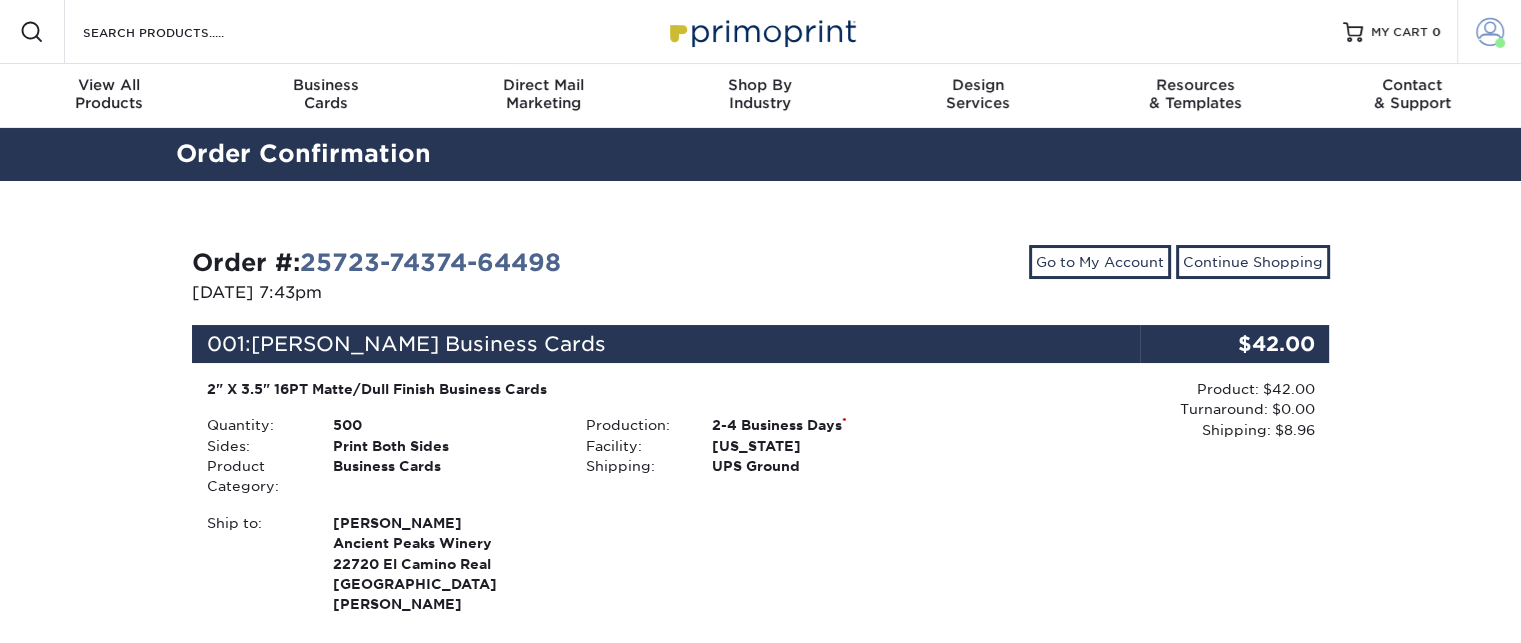 click at bounding box center [1490, 32] 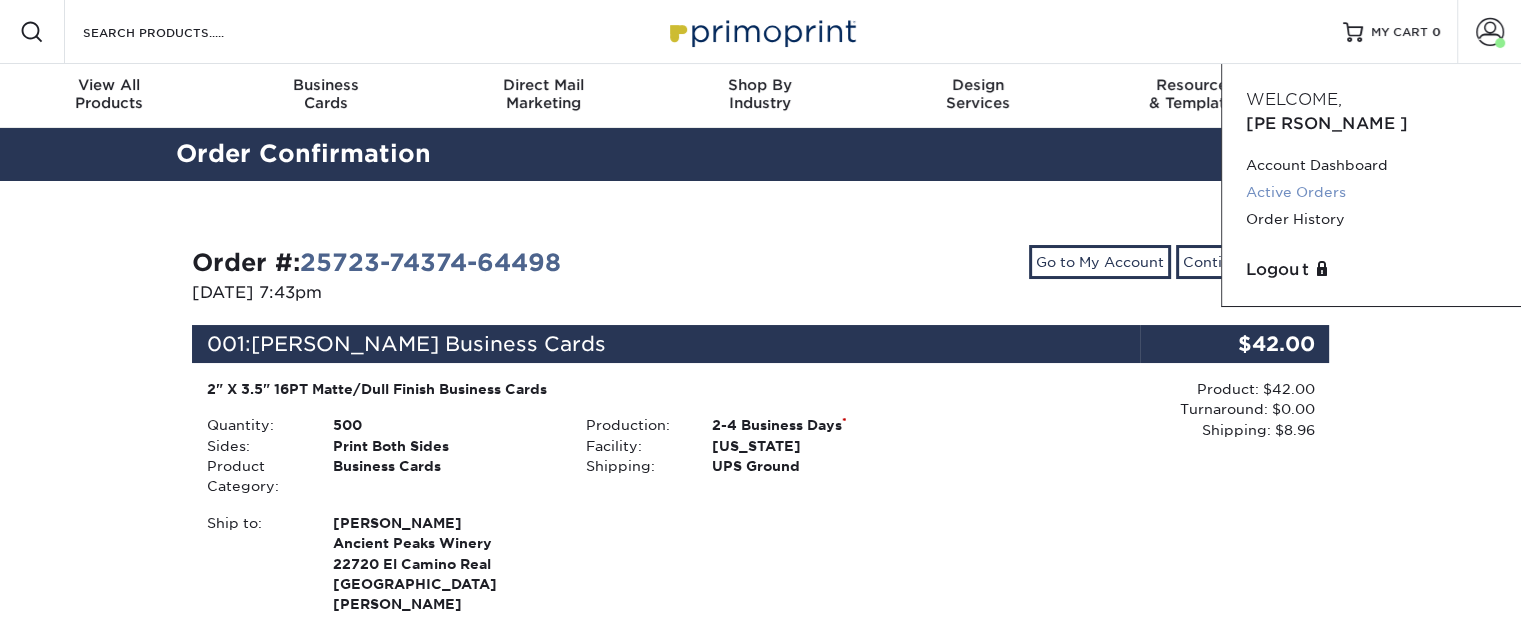 click on "Active Orders" at bounding box center [1371, 192] 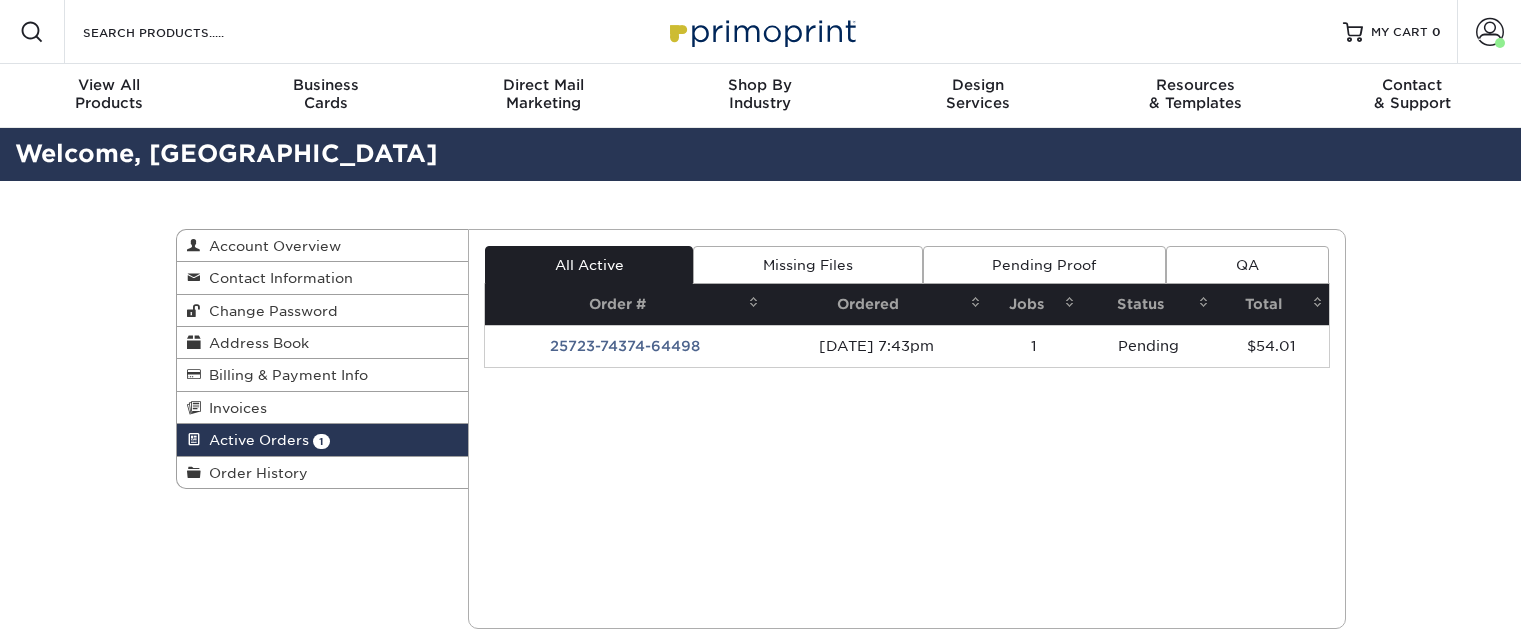 scroll, scrollTop: 0, scrollLeft: 0, axis: both 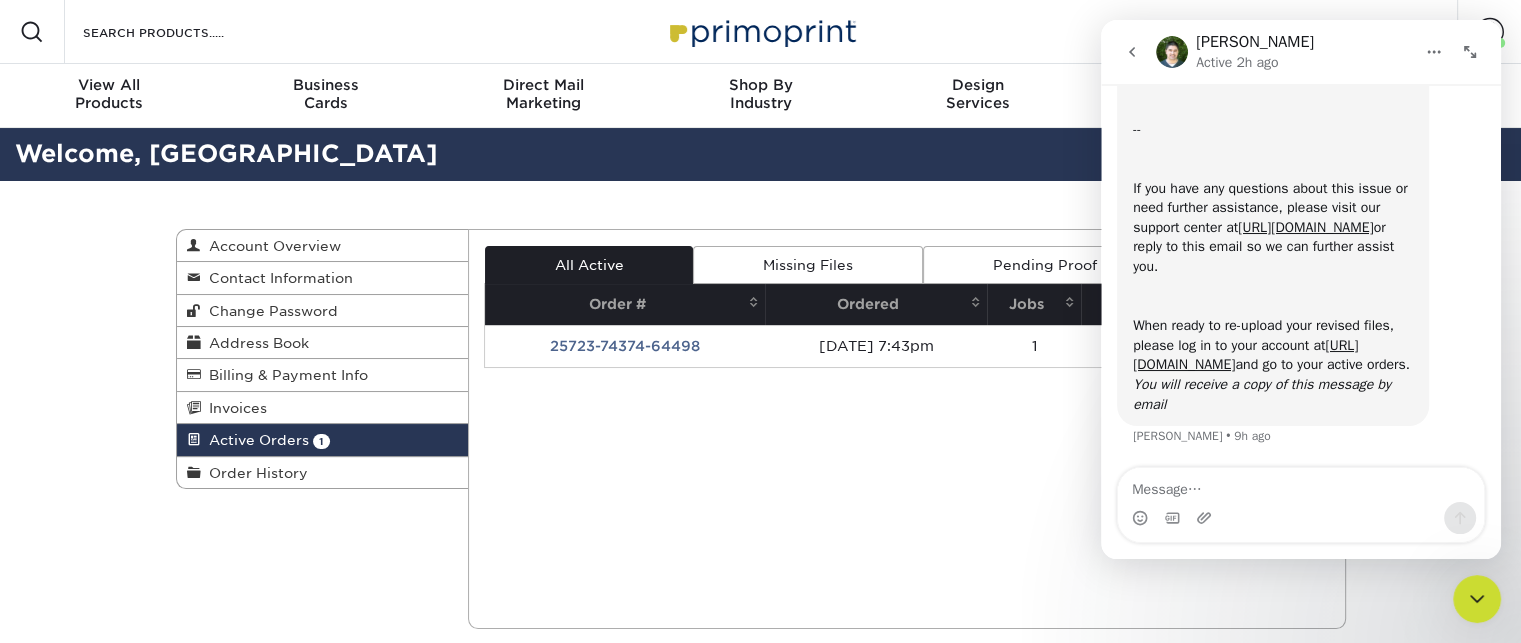 click on "Current Orders
1
Active
0                                                 Missing Files" at bounding box center [907, 429] 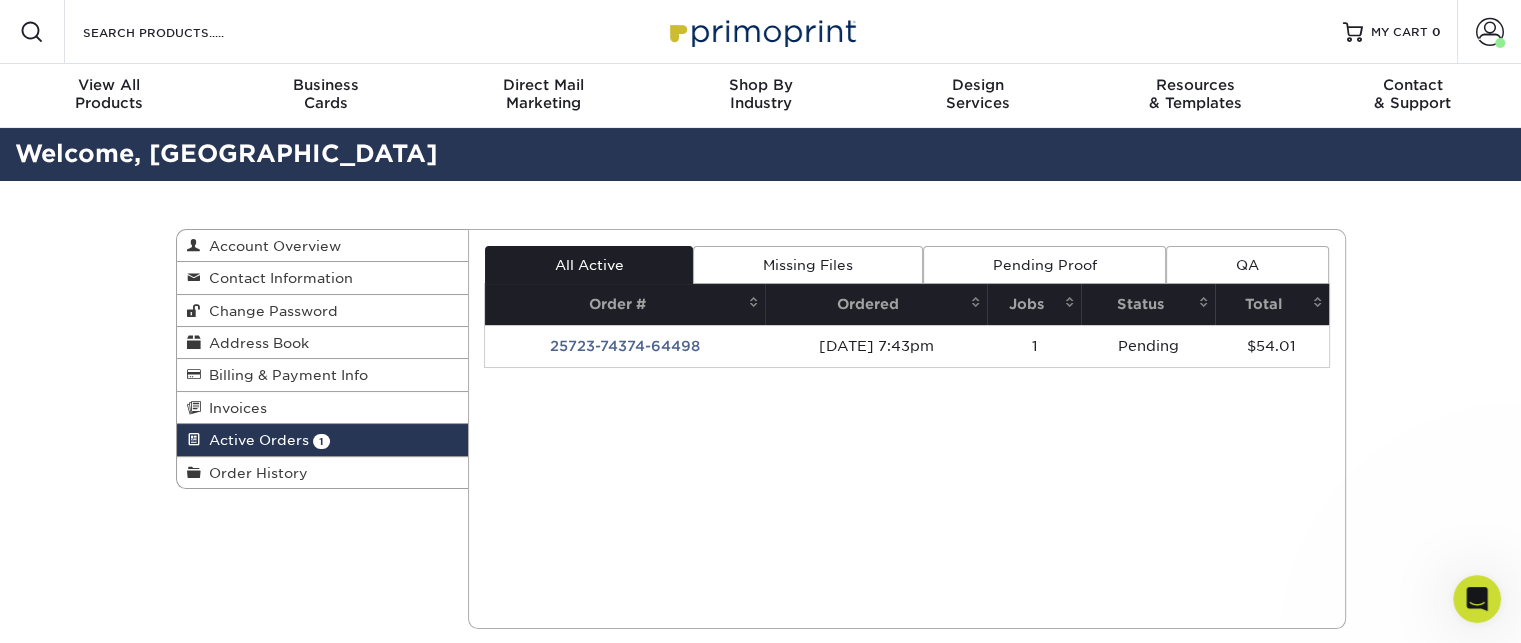scroll, scrollTop: 0, scrollLeft: 0, axis: both 